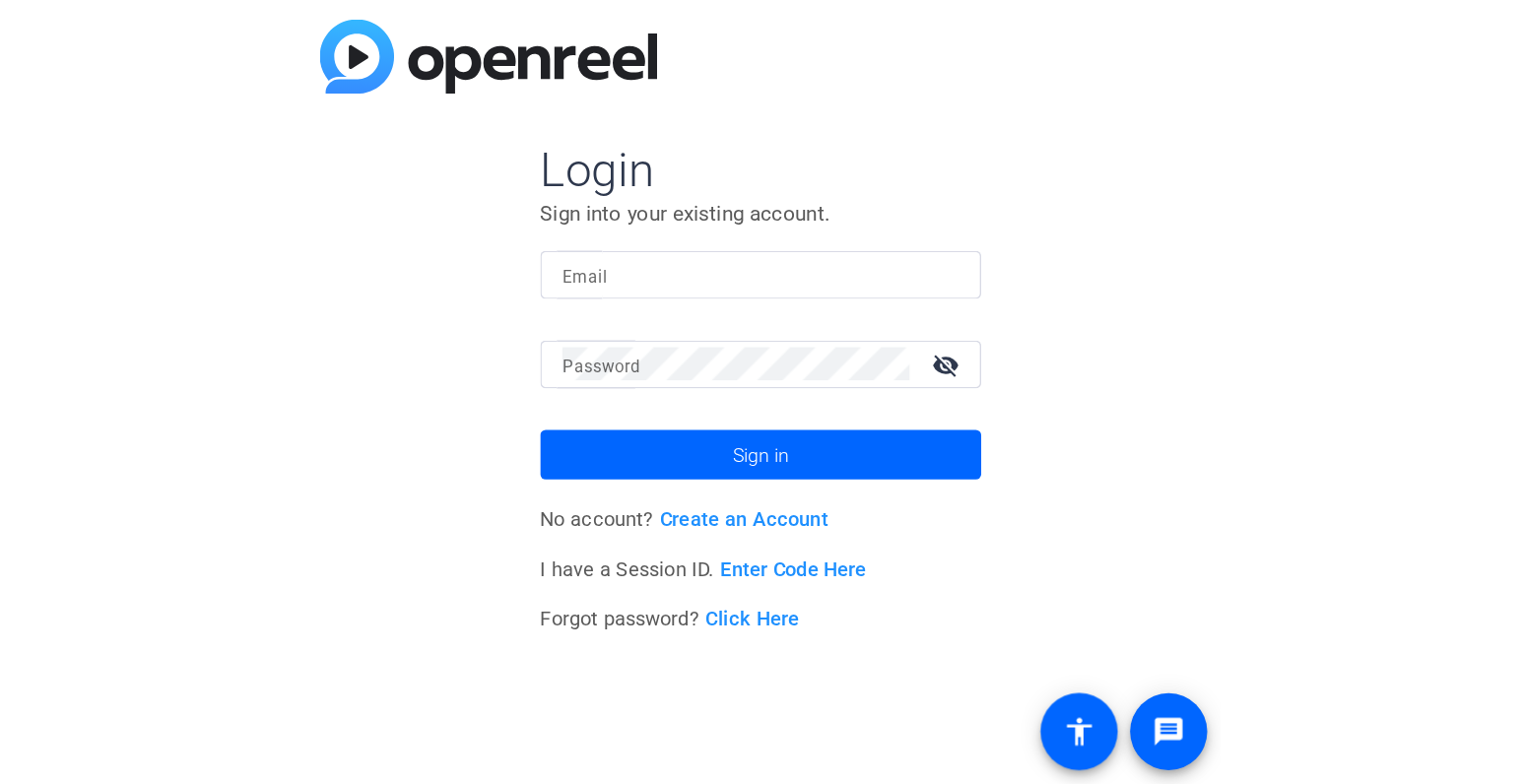 scroll, scrollTop: 0, scrollLeft: 0, axis: both 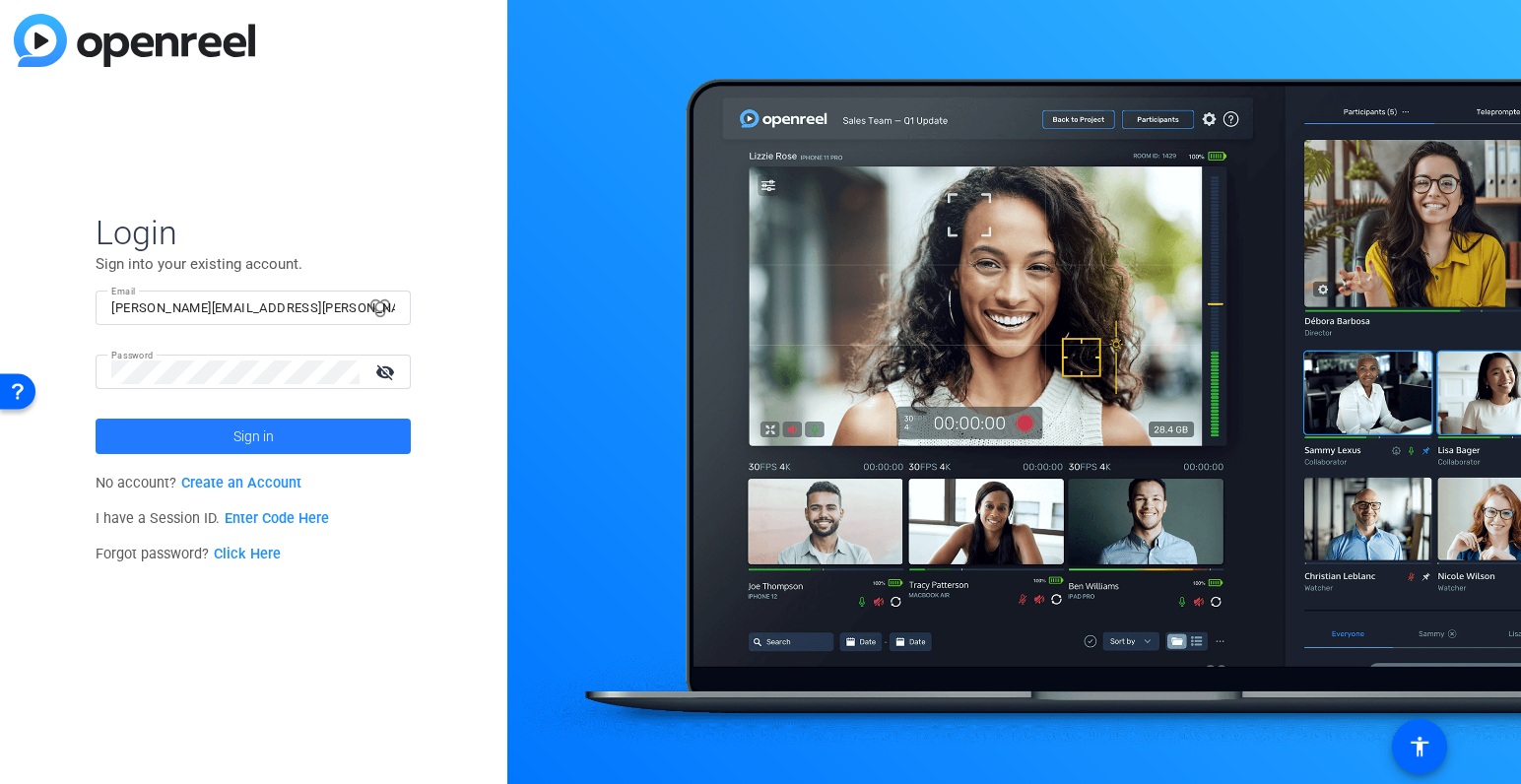 click on "Sign in" 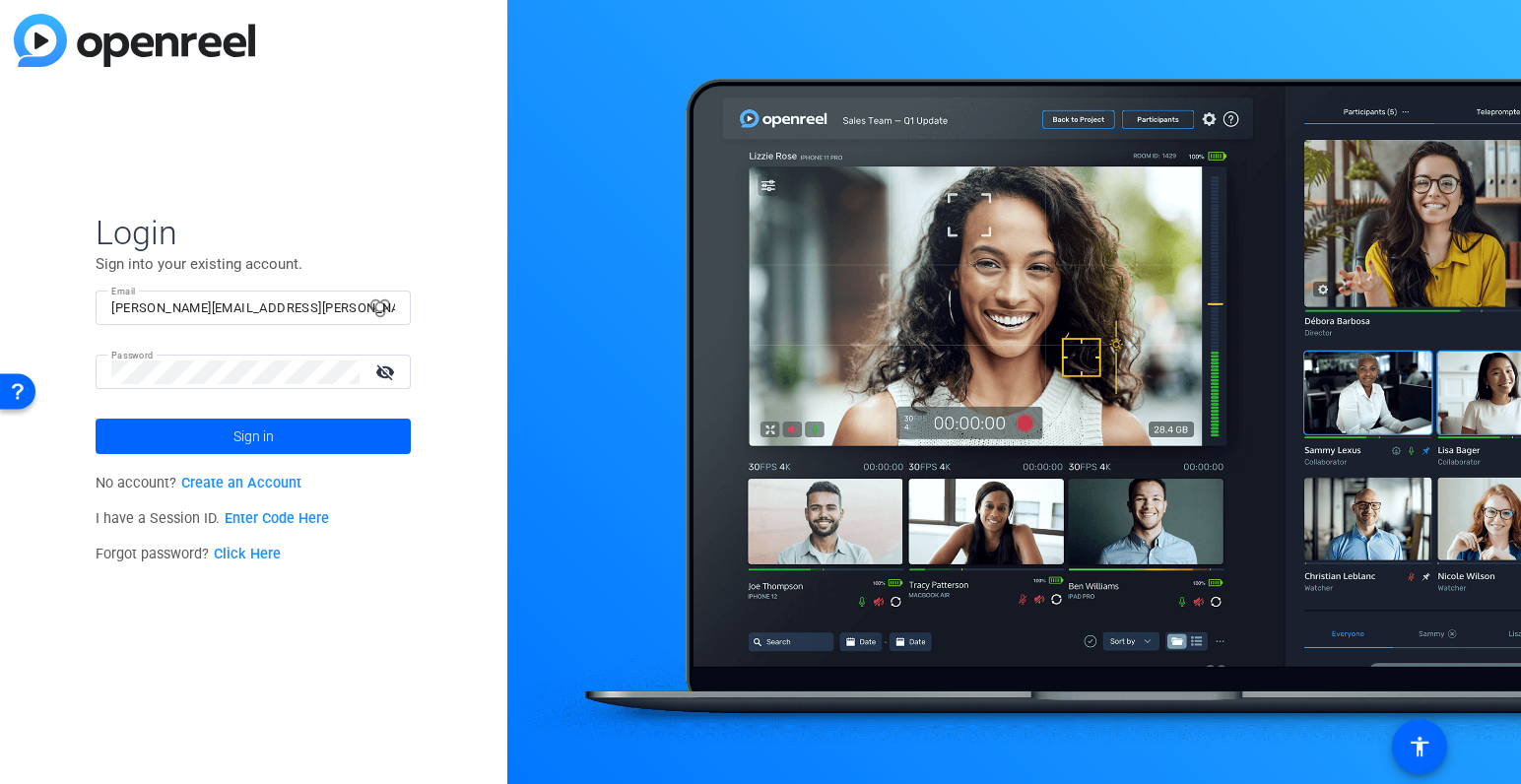 click on "Login" 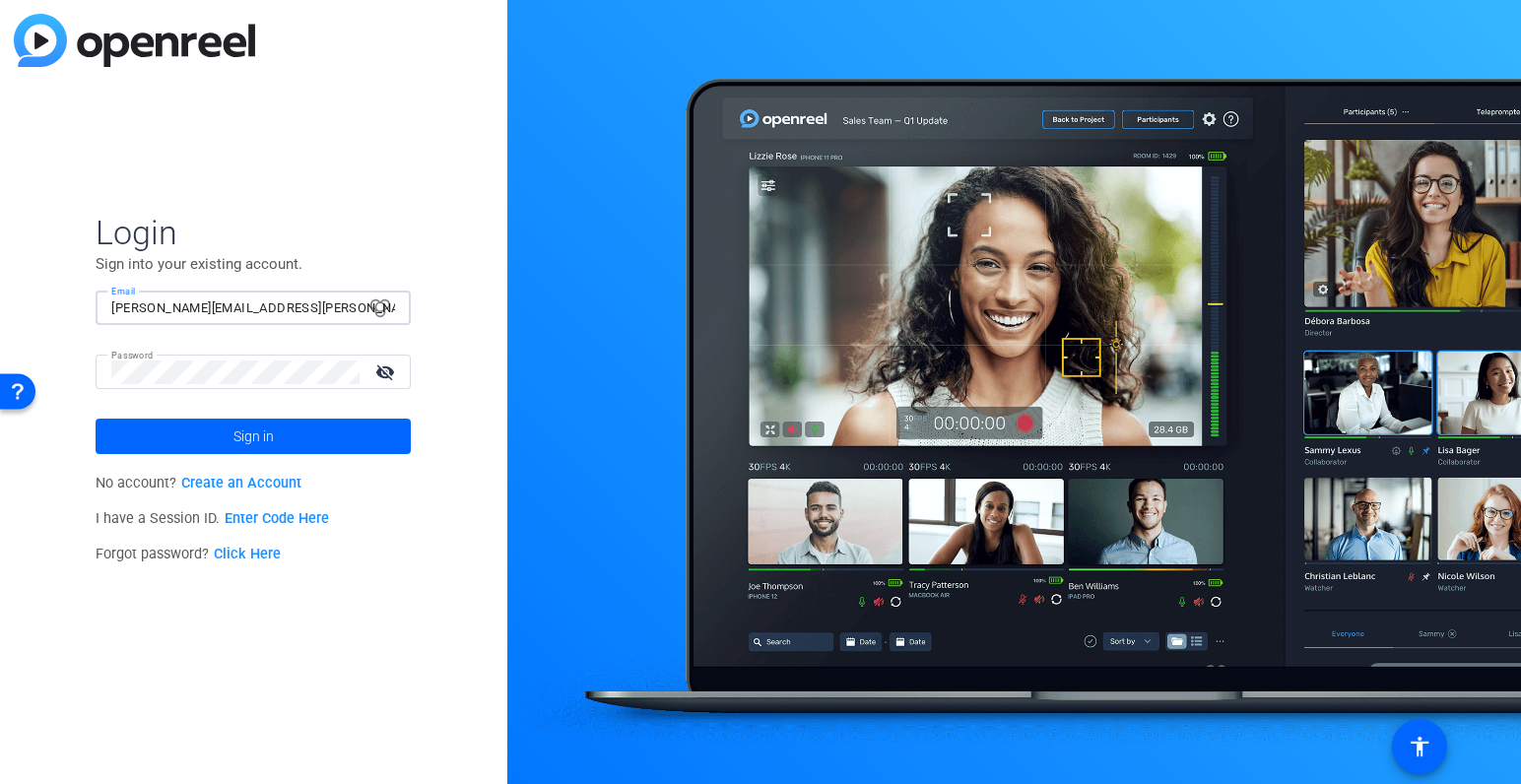 drag, startPoint x: 353, startPoint y: 308, endPoint x: 95, endPoint y: 278, distance: 259.7383 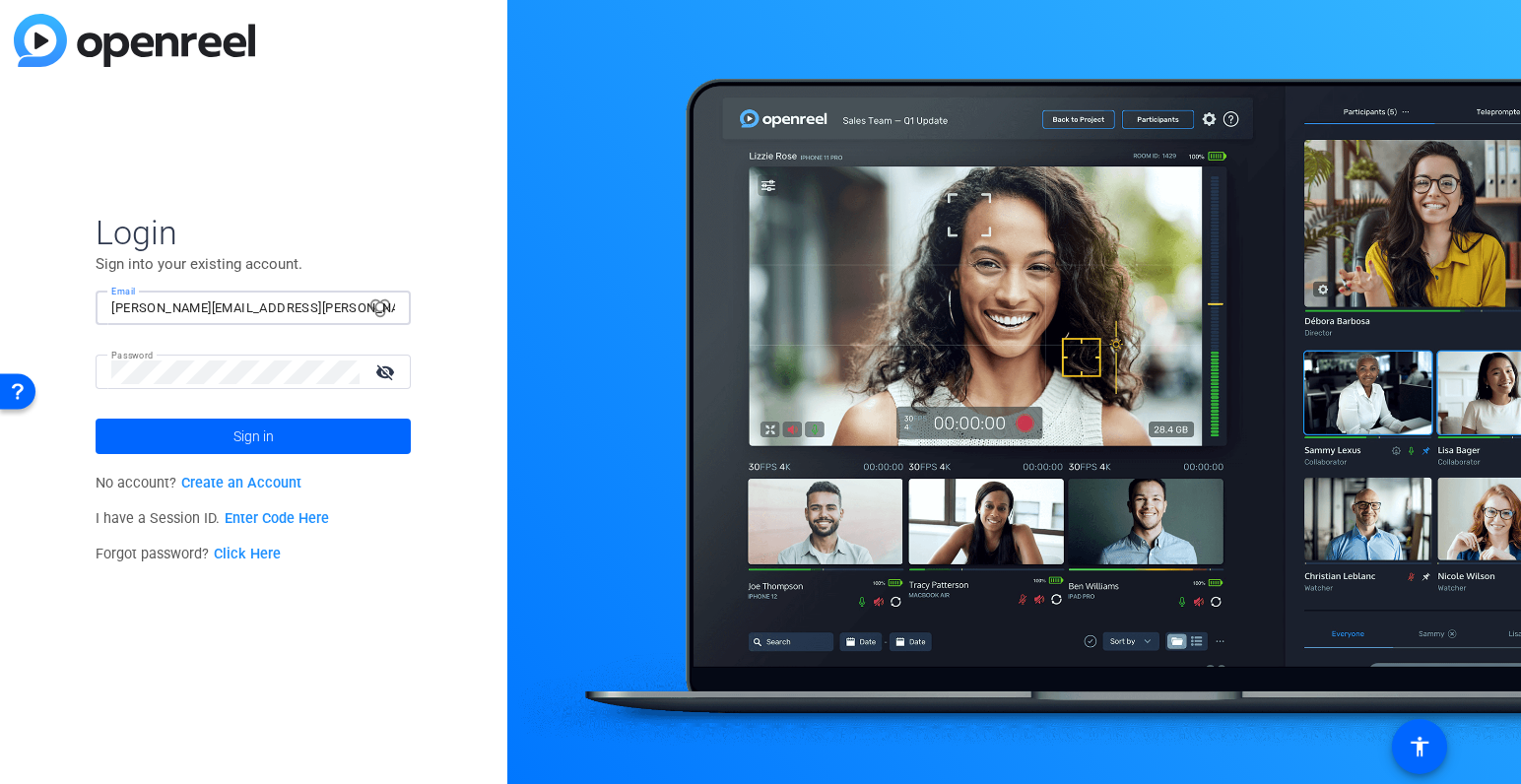 click on "Login Sign into your existing account. Email michelle.pearson-casey@olysteel.com Password visibility_off Sign in" 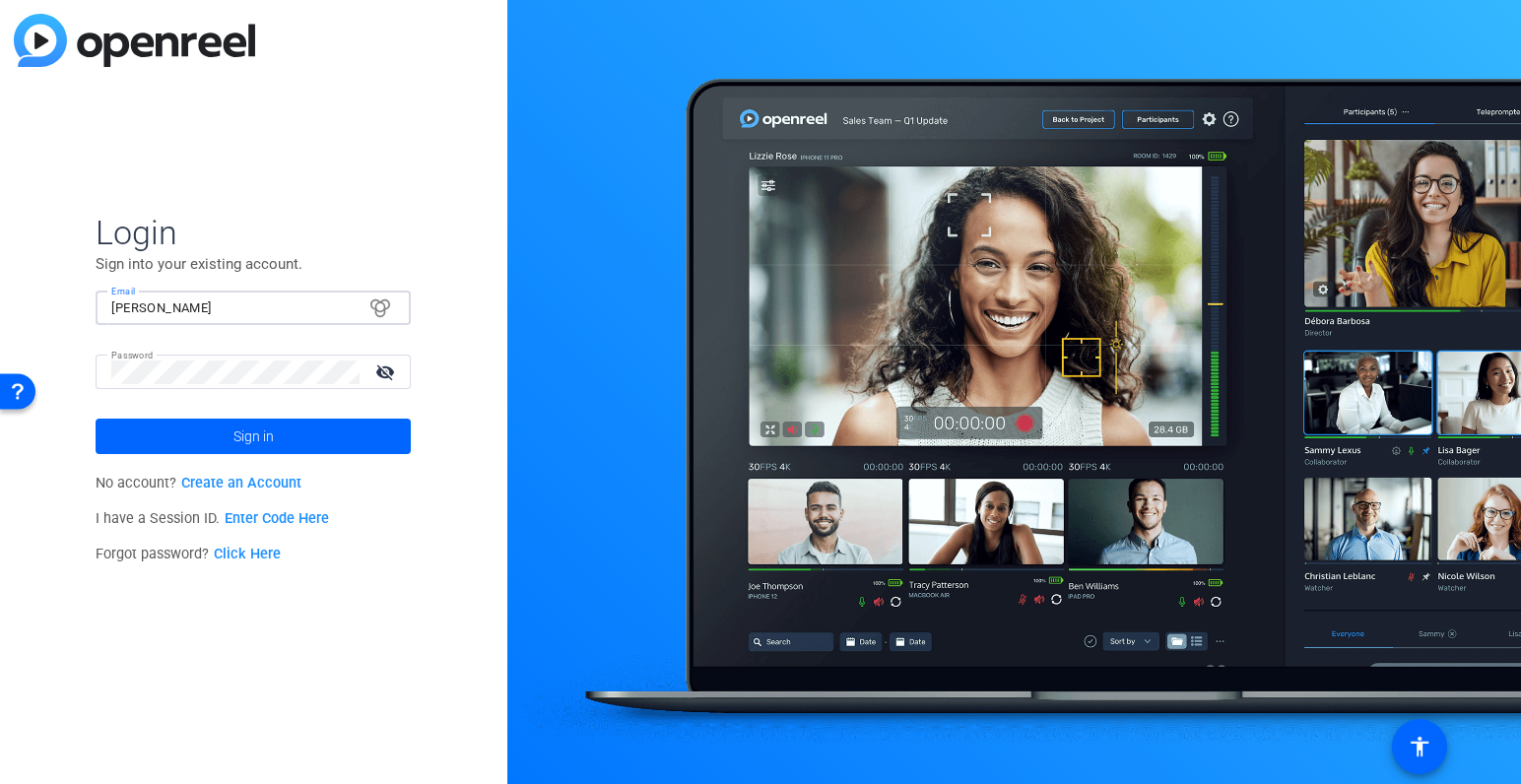 type on "julie.yeiter@olysteel.com" 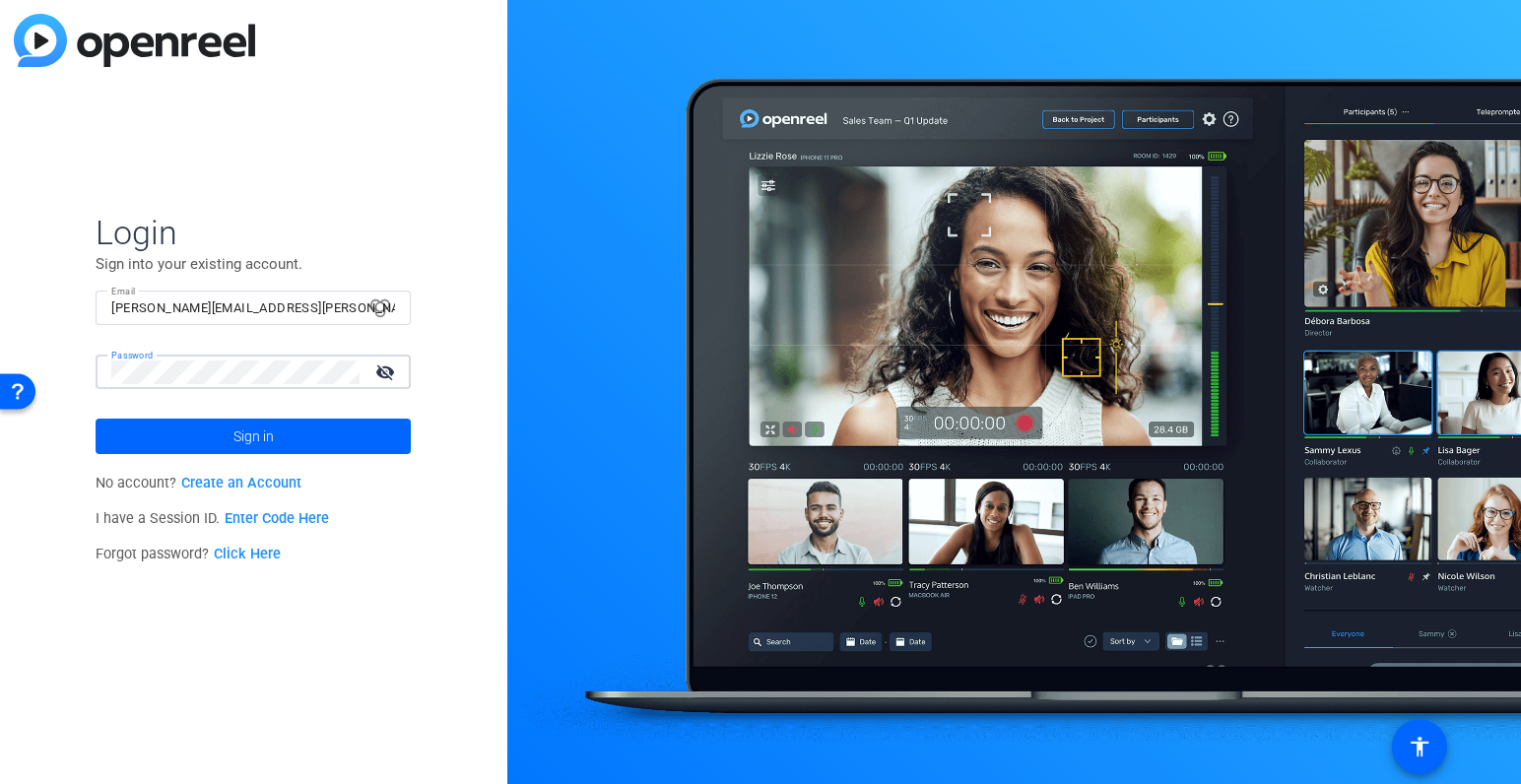 click on "Login Sign into your existing account. Email julie.yeiter@olysteel.com Password visibility_off Sign in No account?  Create an Account I have a Session ID.  Enter Code Here Forgot password?  Click Here" 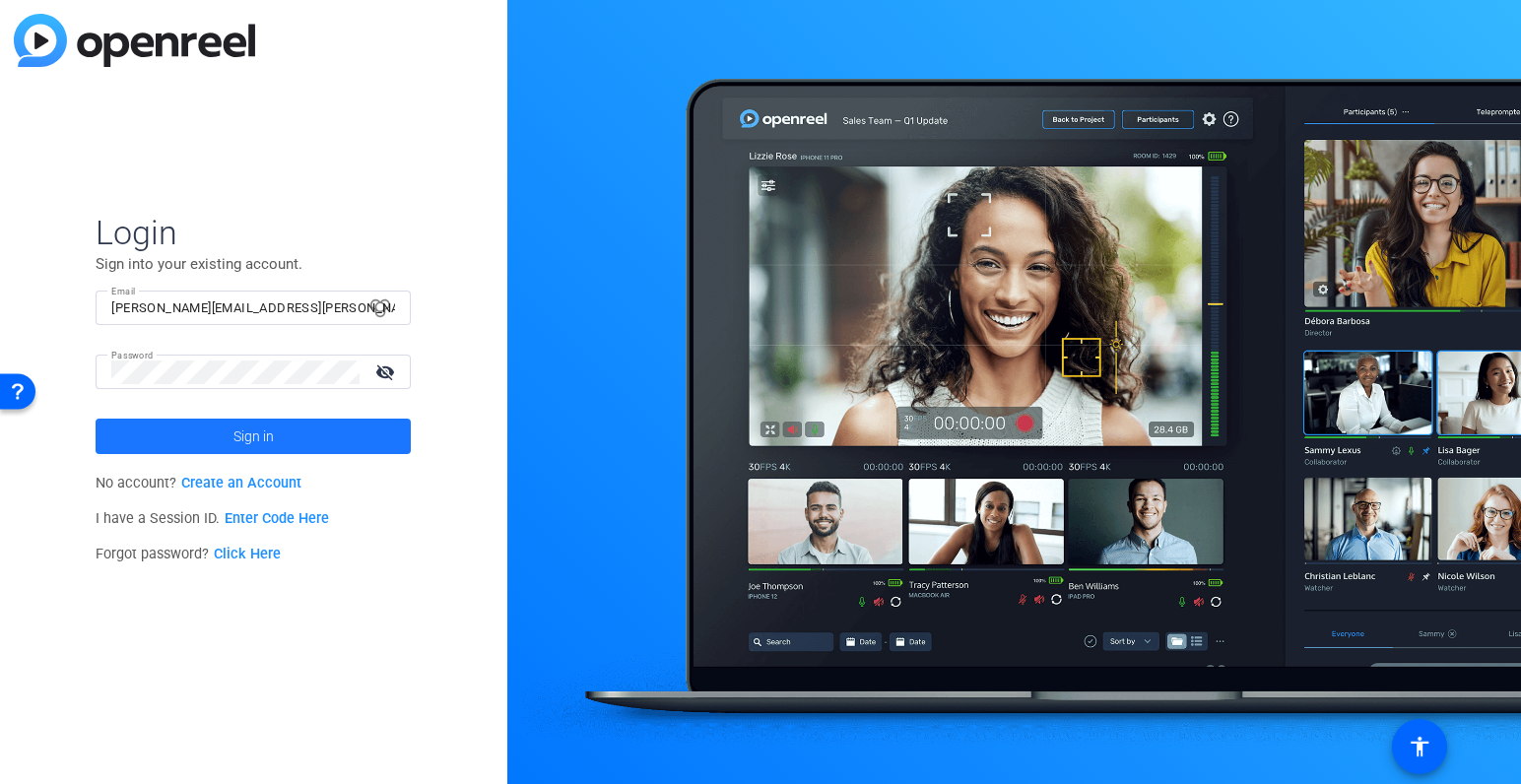 drag, startPoint x: 273, startPoint y: 431, endPoint x: 305, endPoint y: 425, distance: 32.55764 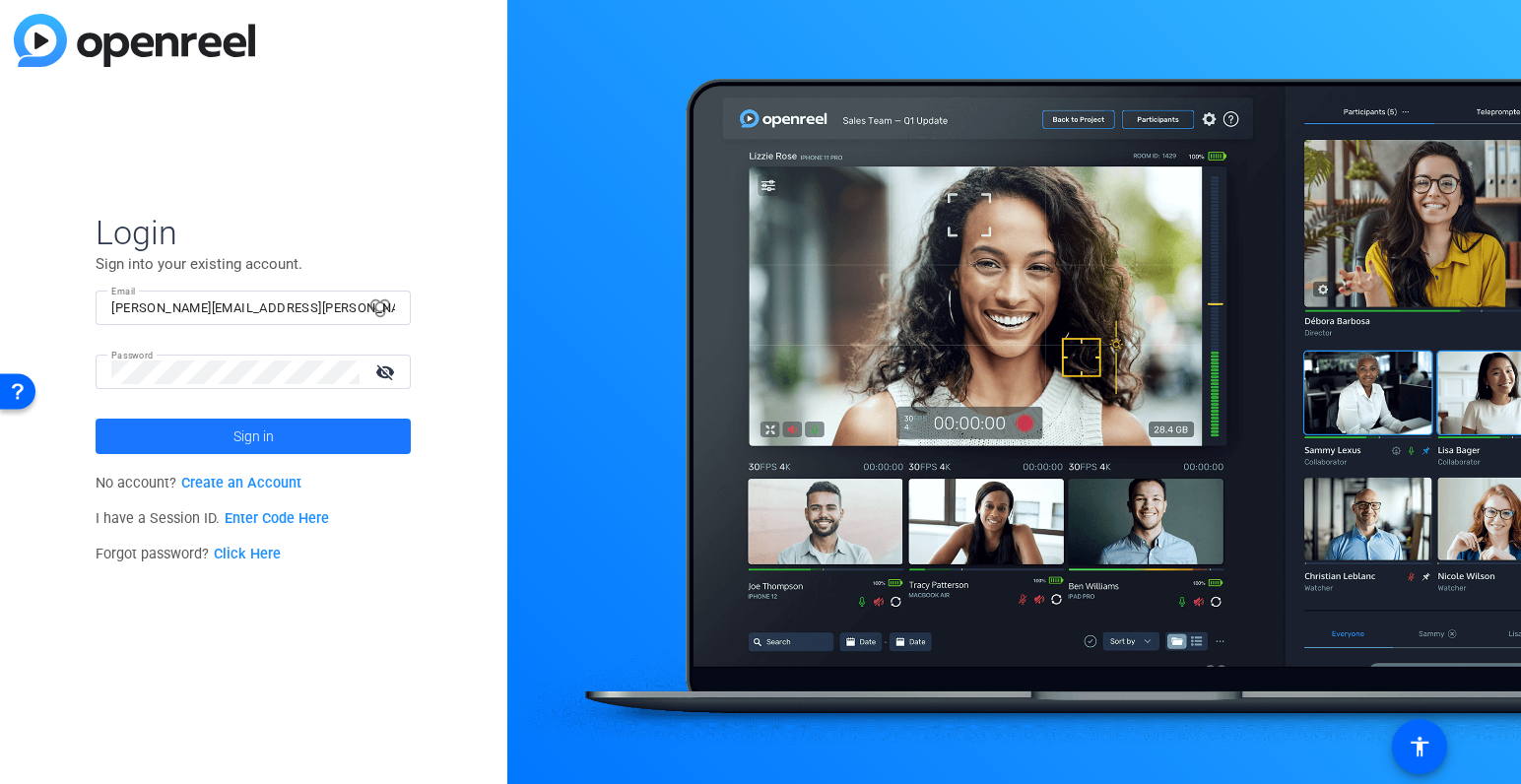click on "Sign in" 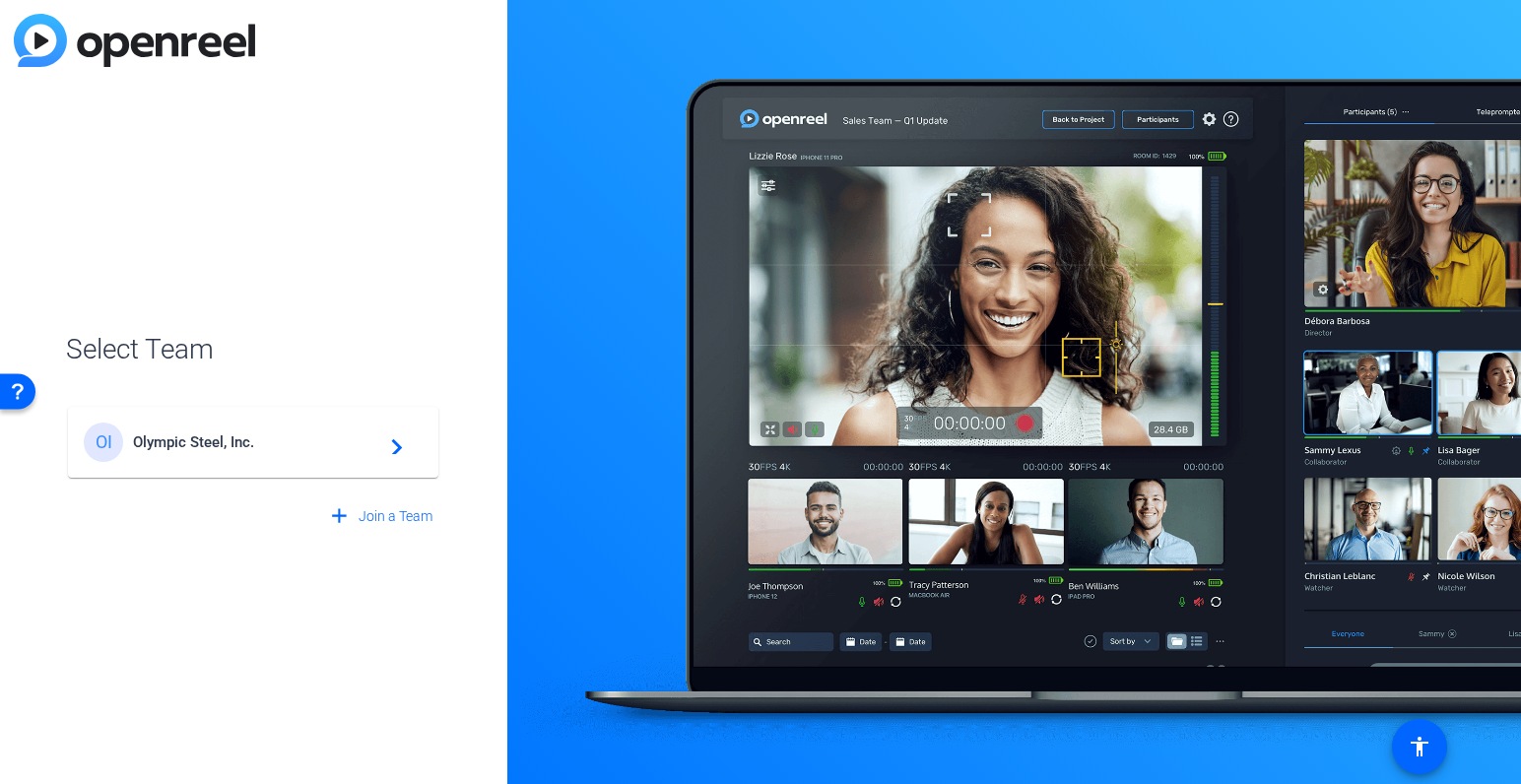 click on "Select Team OI Olympic Steel, Inc.  navigate_next  add  Join a Team" 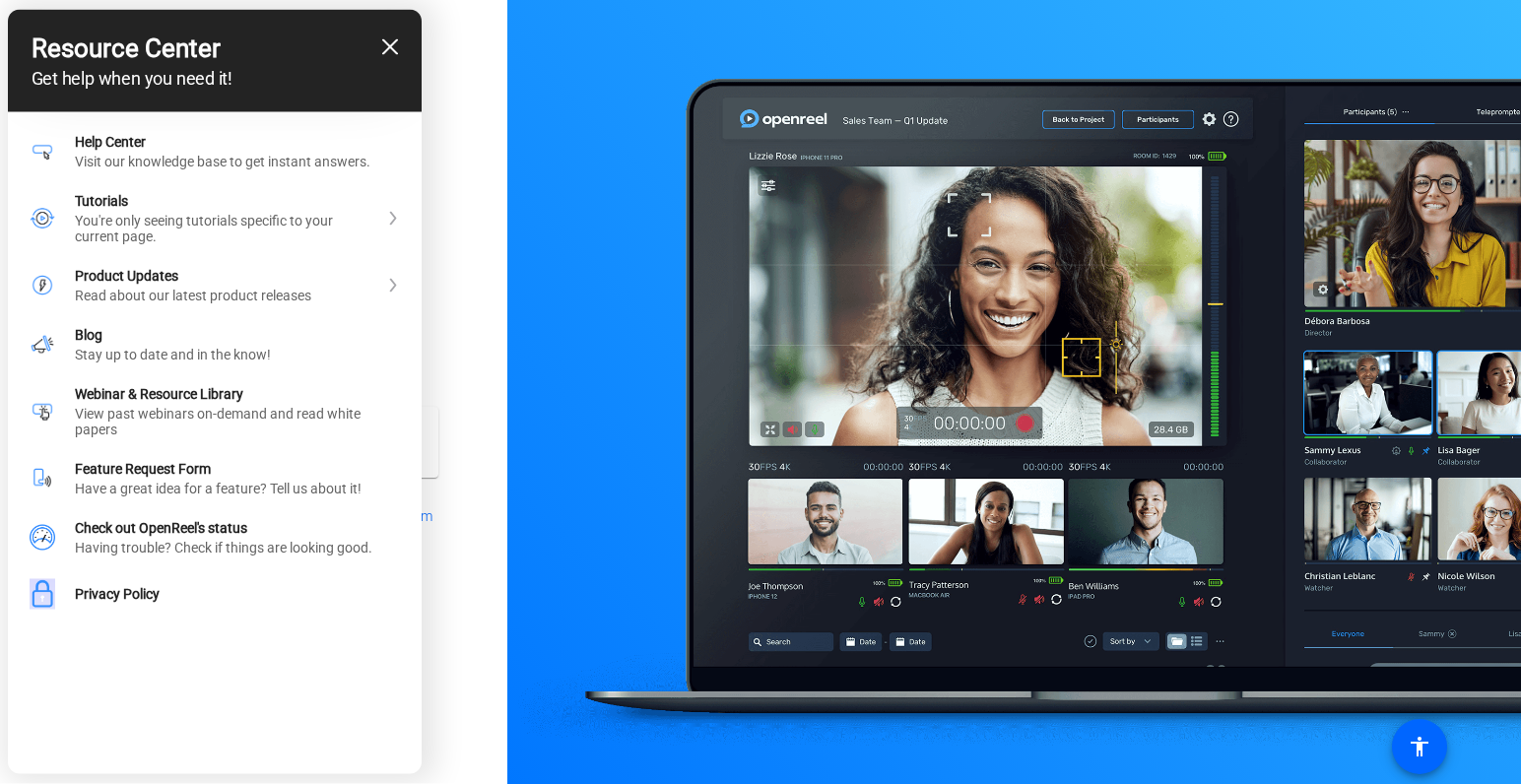 click on "Resource Center" at bounding box center (215, 48) 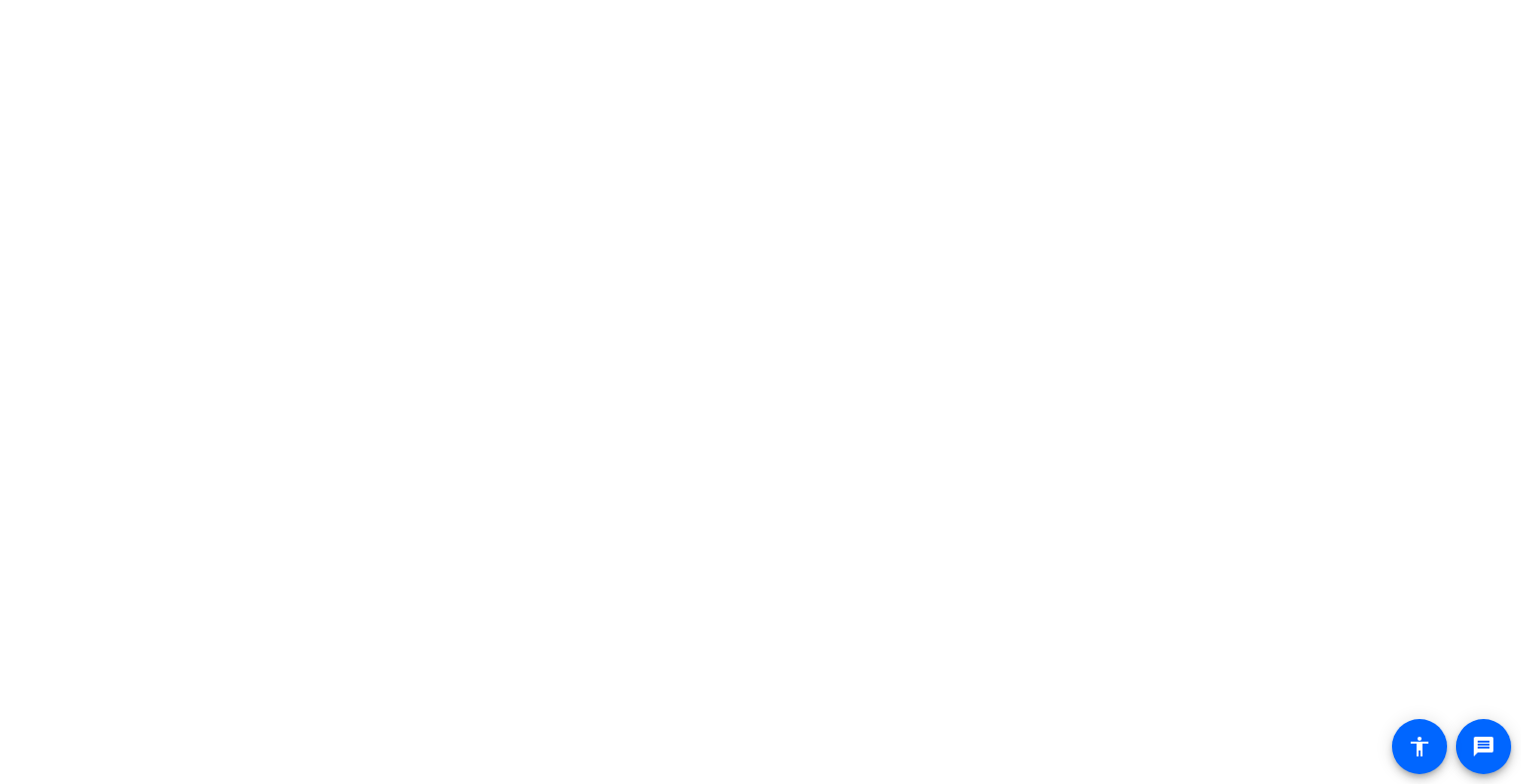 scroll, scrollTop: 0, scrollLeft: 0, axis: both 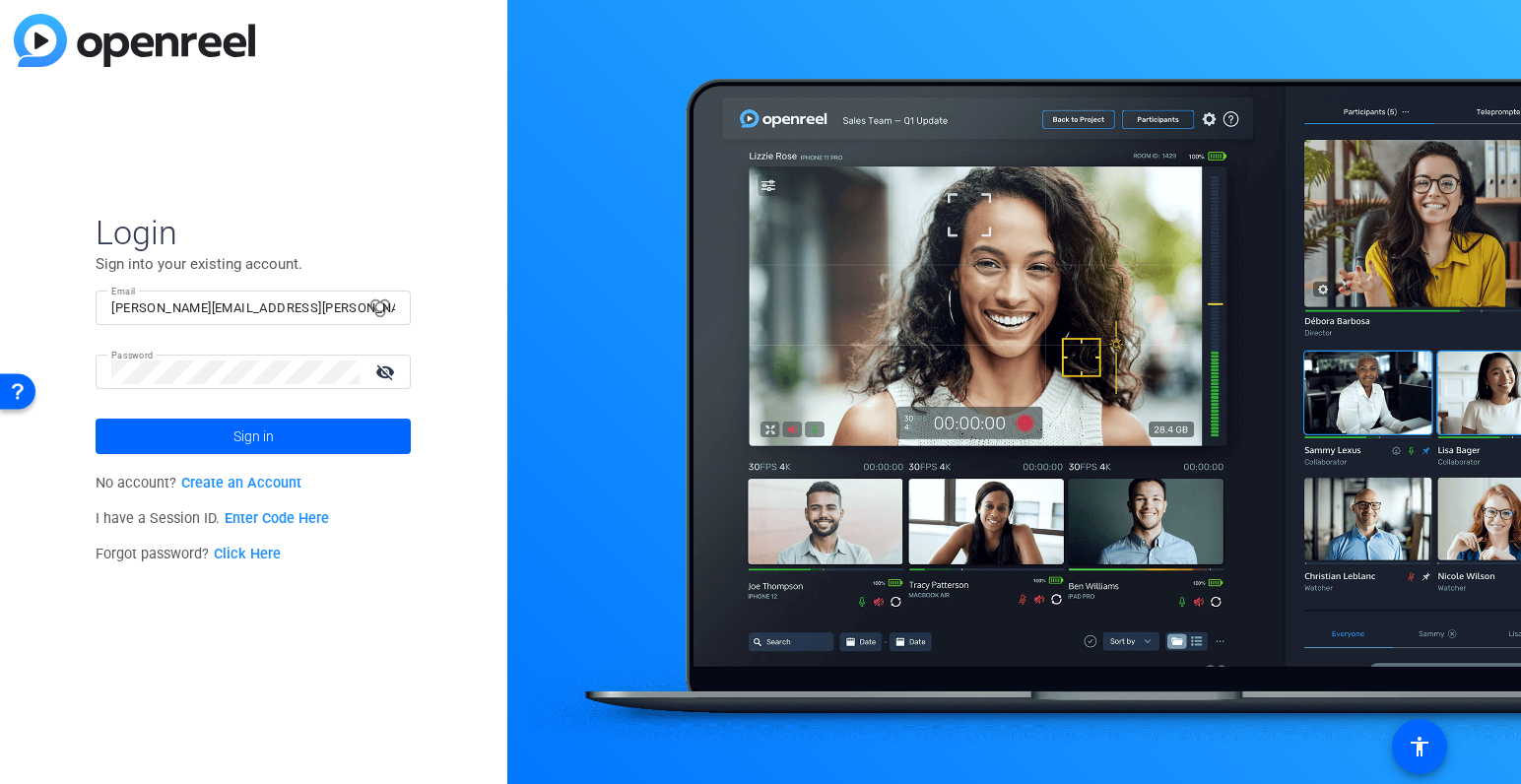 click on "[PERSON_NAME][EMAIL_ADDRESS][PERSON_NAME][DOMAIN_NAME]" at bounding box center (253, 308) 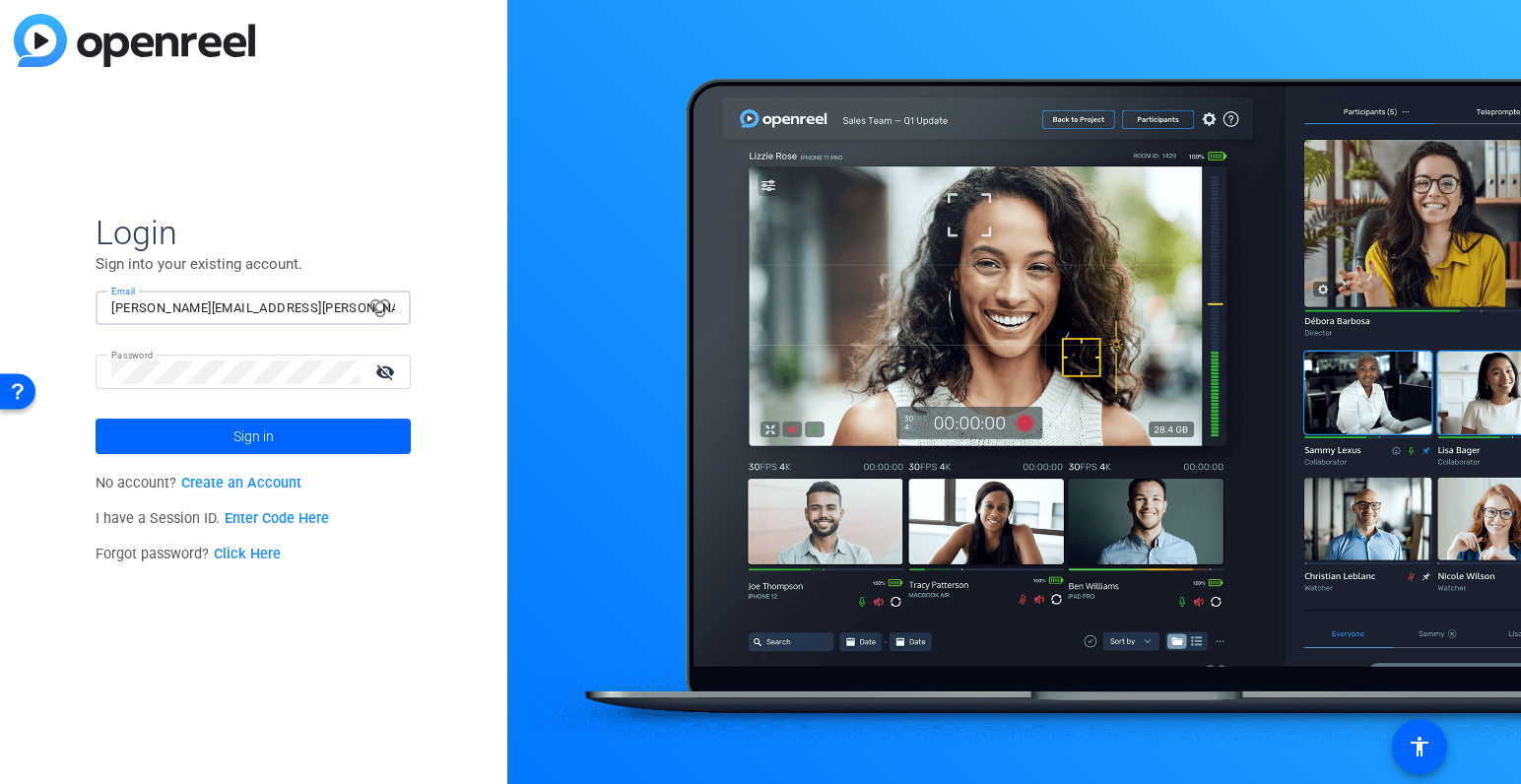 drag, startPoint x: 370, startPoint y: 308, endPoint x: 57, endPoint y: 301, distance: 313.07826 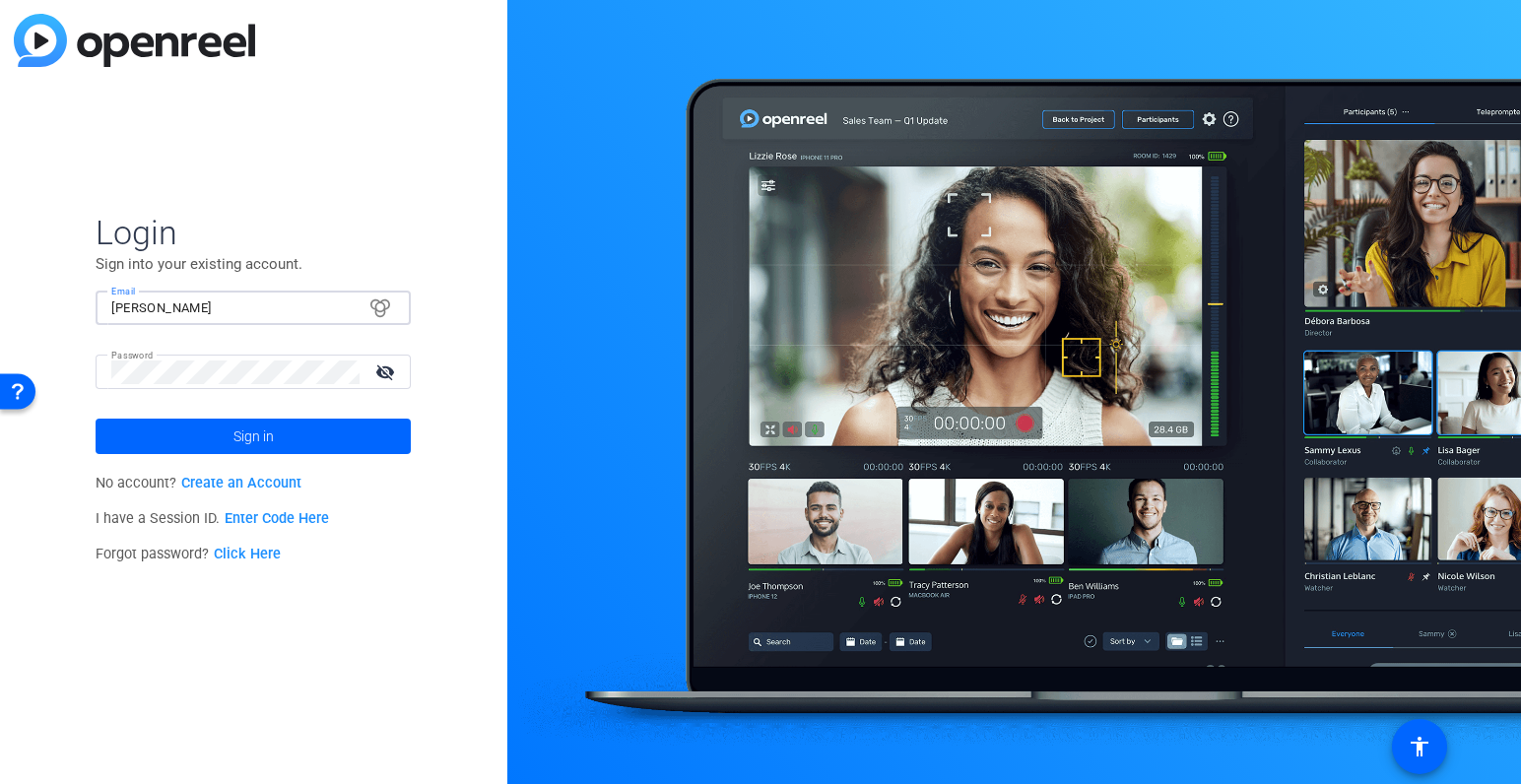 type on "julie.yeiter@olysteel.com" 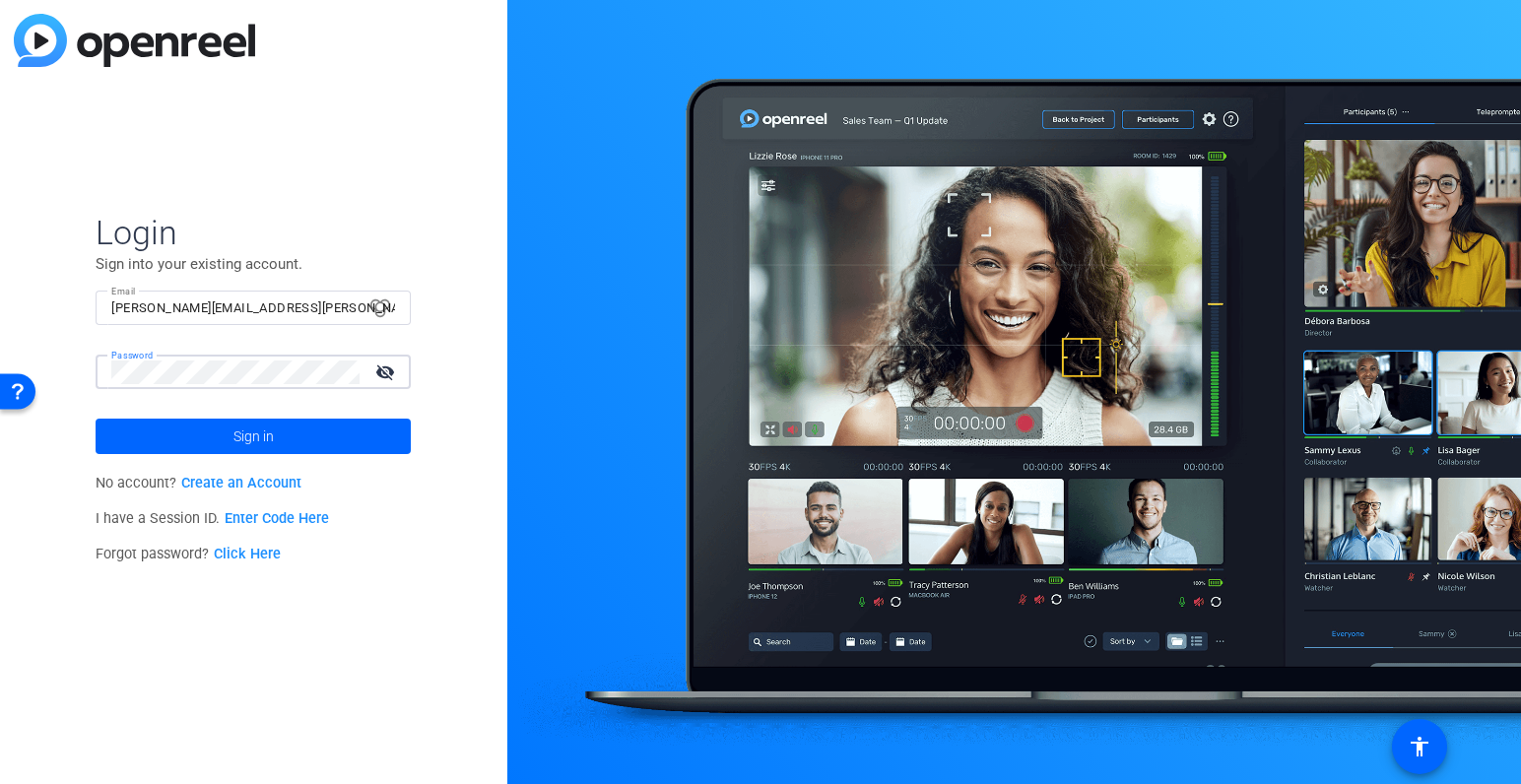 click on "Press Alt+1 for screen-reader mode, Alt+0 to cancel Accessibility Screen-Reader Guide, Feedback, and Issue Reporting | New window
Login Sign into your existing account. Email julie.yeiter@olysteel.com Password visibility_off Sign in No account?  Create an Account I have a Session ID.  Enter Code Here Forgot password?  Click Here message accessibility" at bounding box center [760, 392] 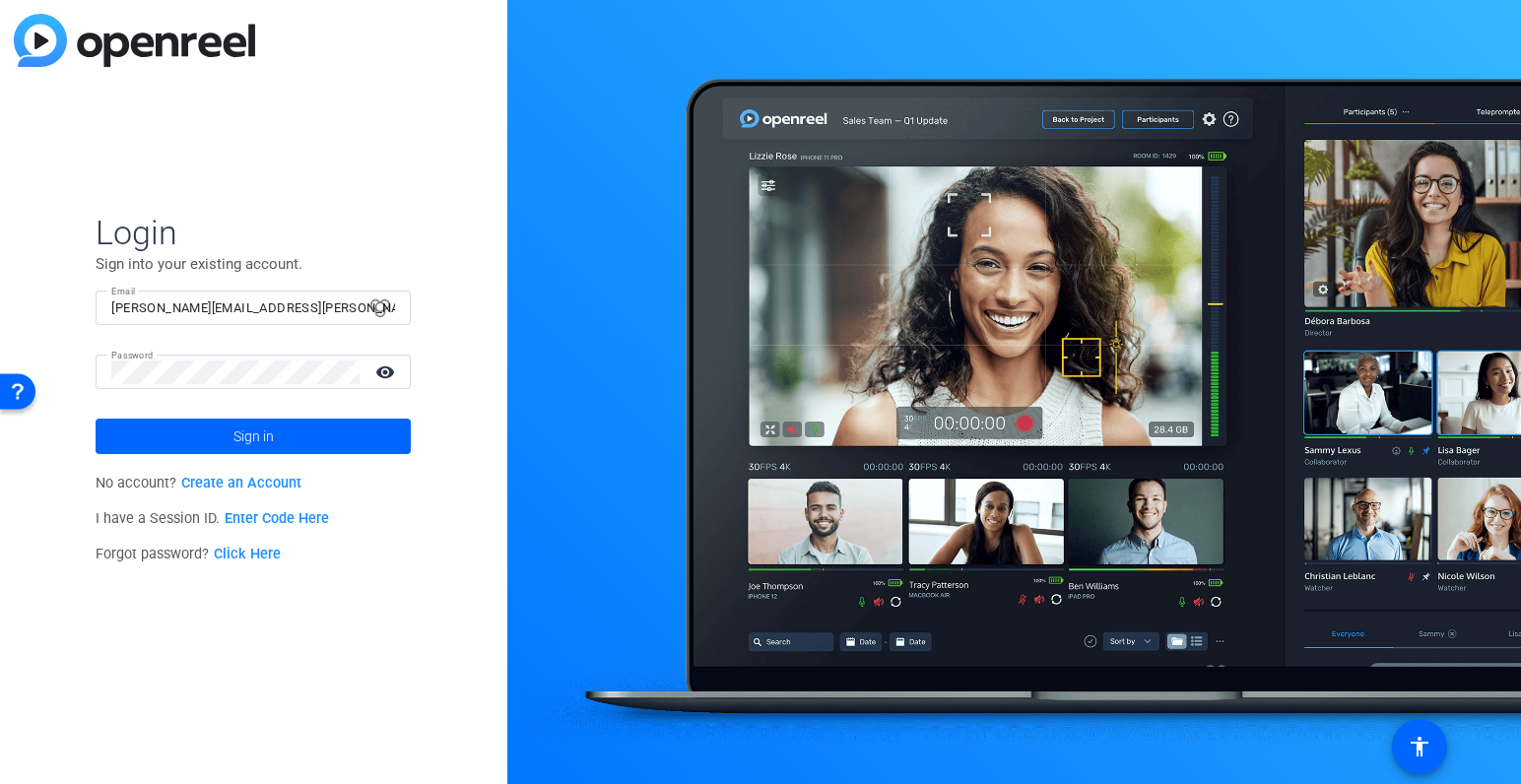 click on "visibility" 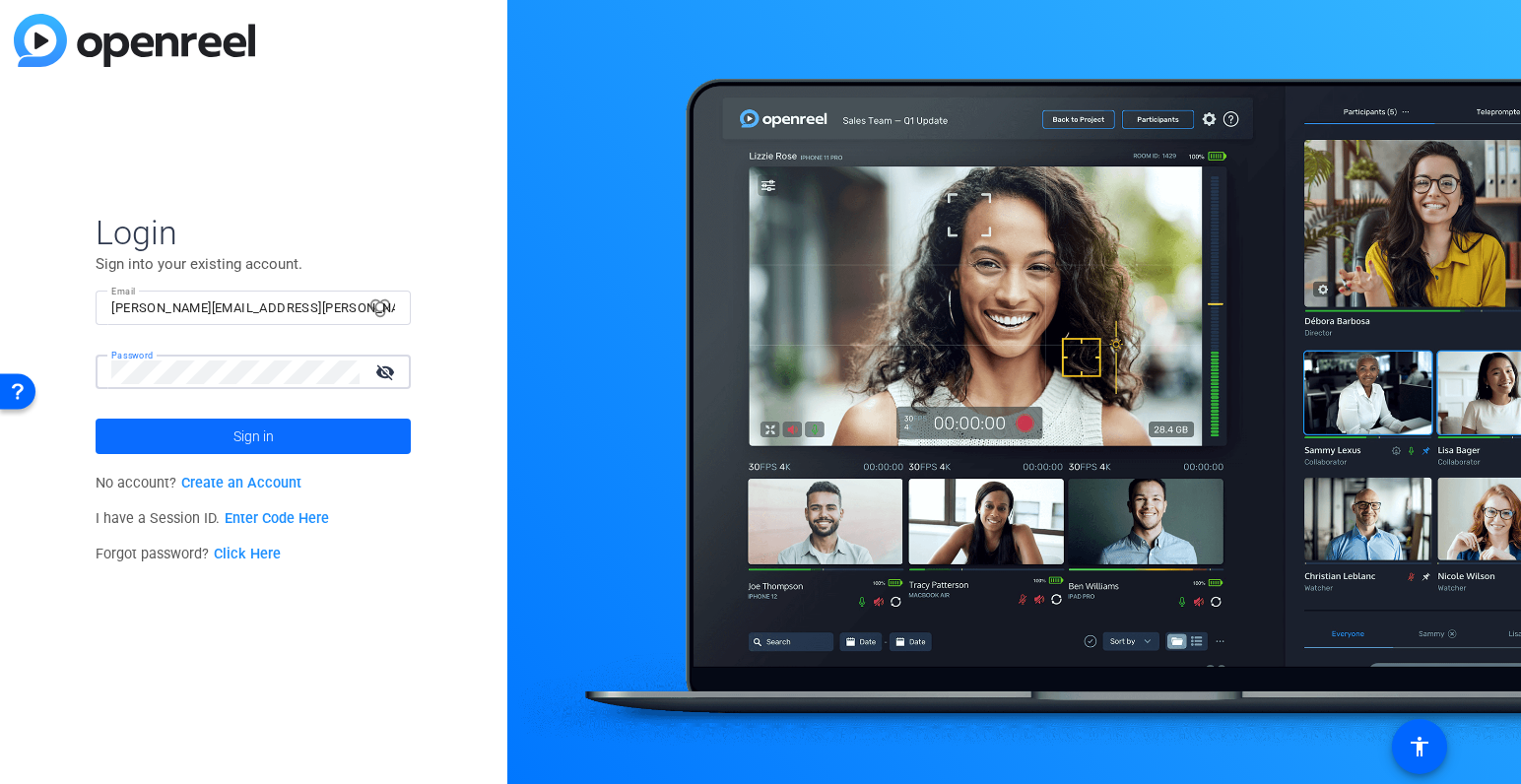click 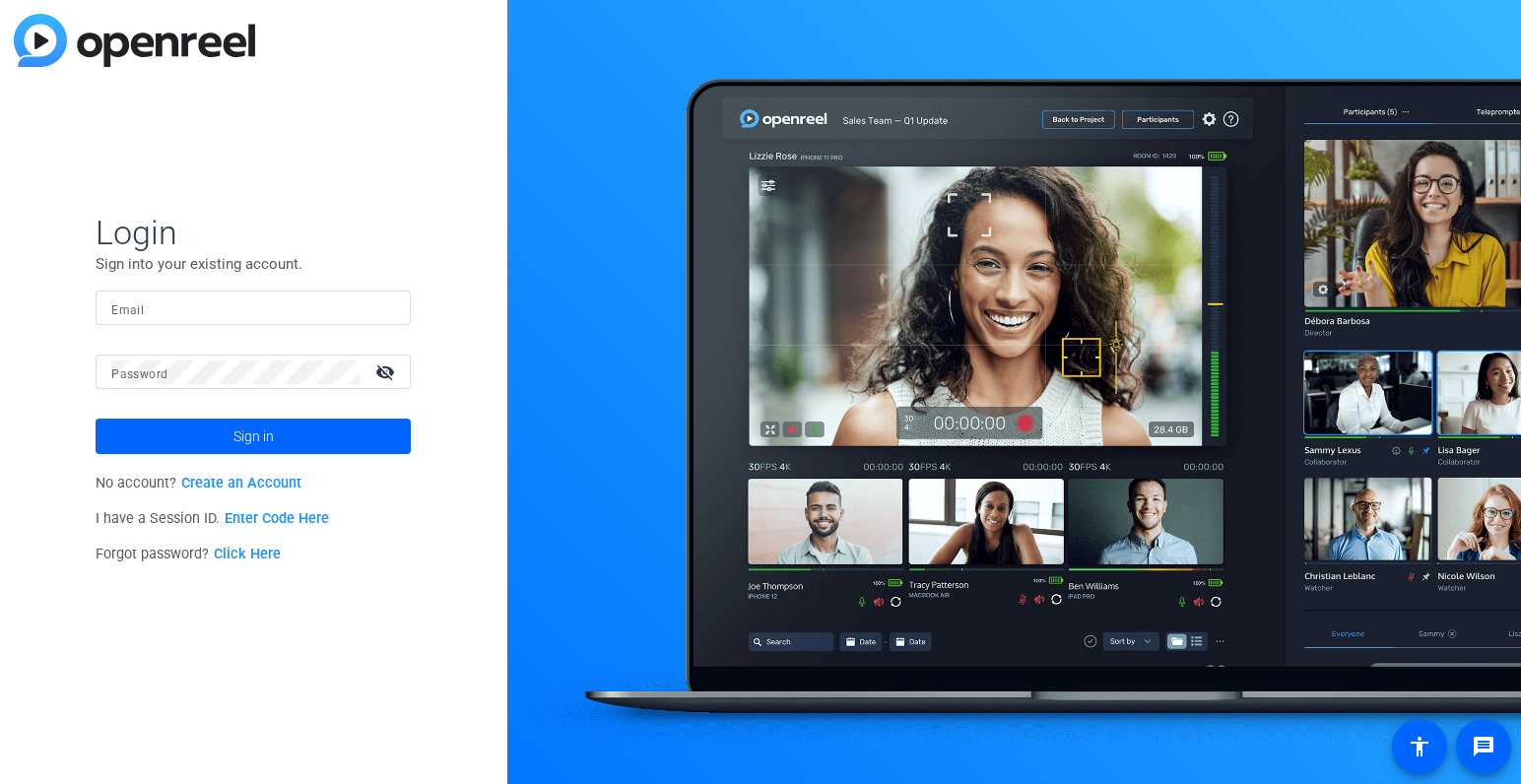 scroll, scrollTop: 0, scrollLeft: 0, axis: both 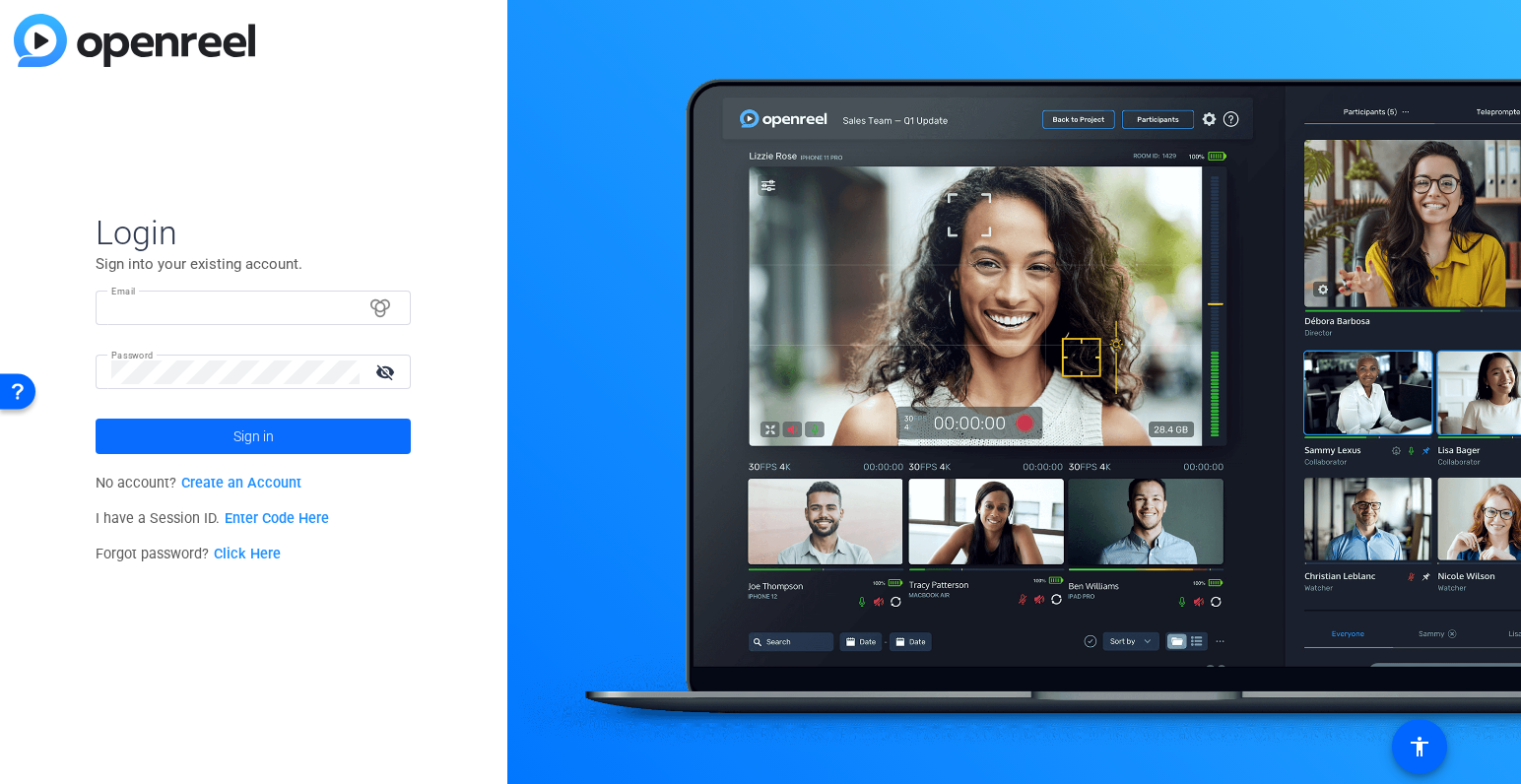 type on "[PERSON_NAME][EMAIL_ADDRESS][PERSON_NAME][DOMAIN_NAME]" 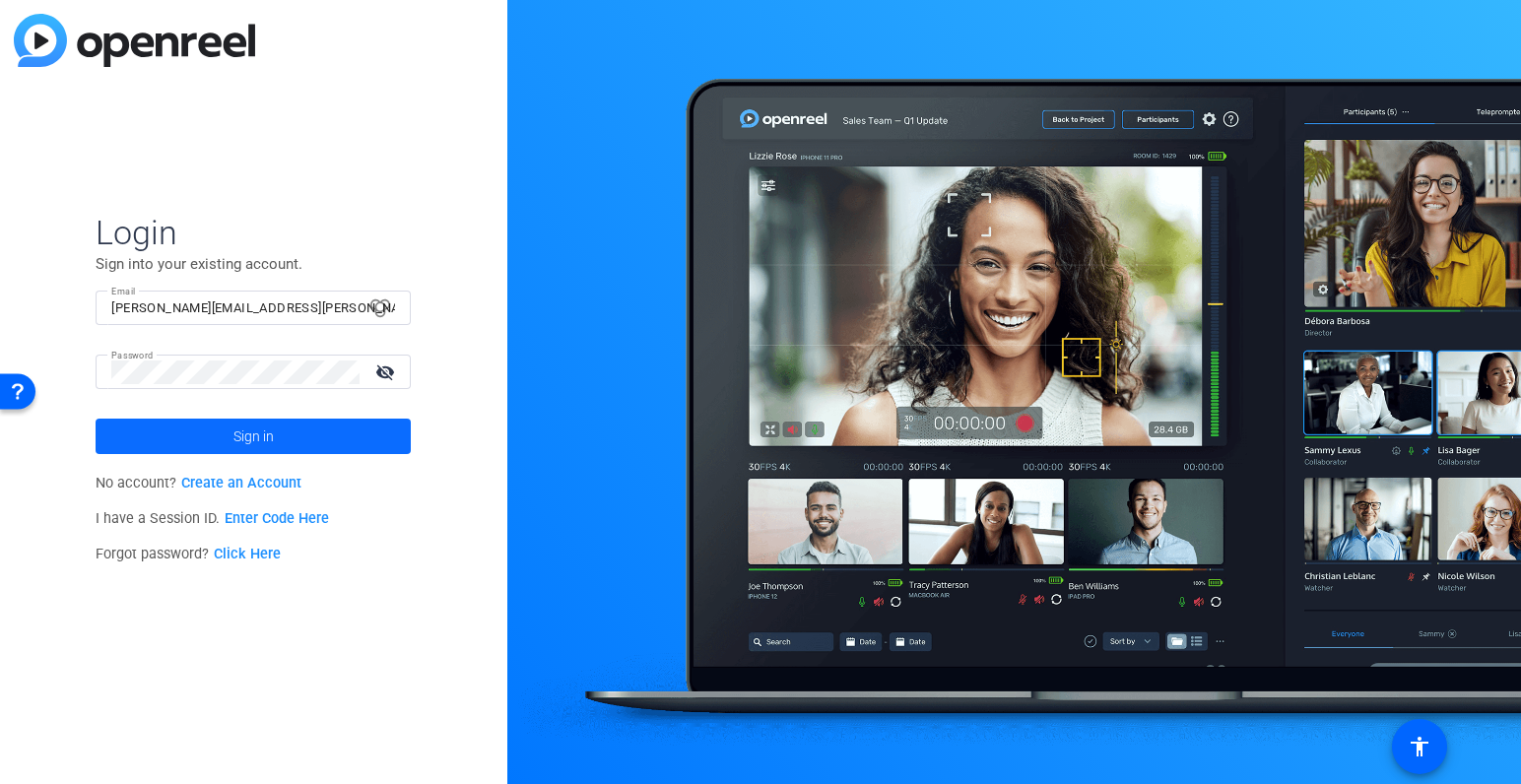 click on "Sign in" 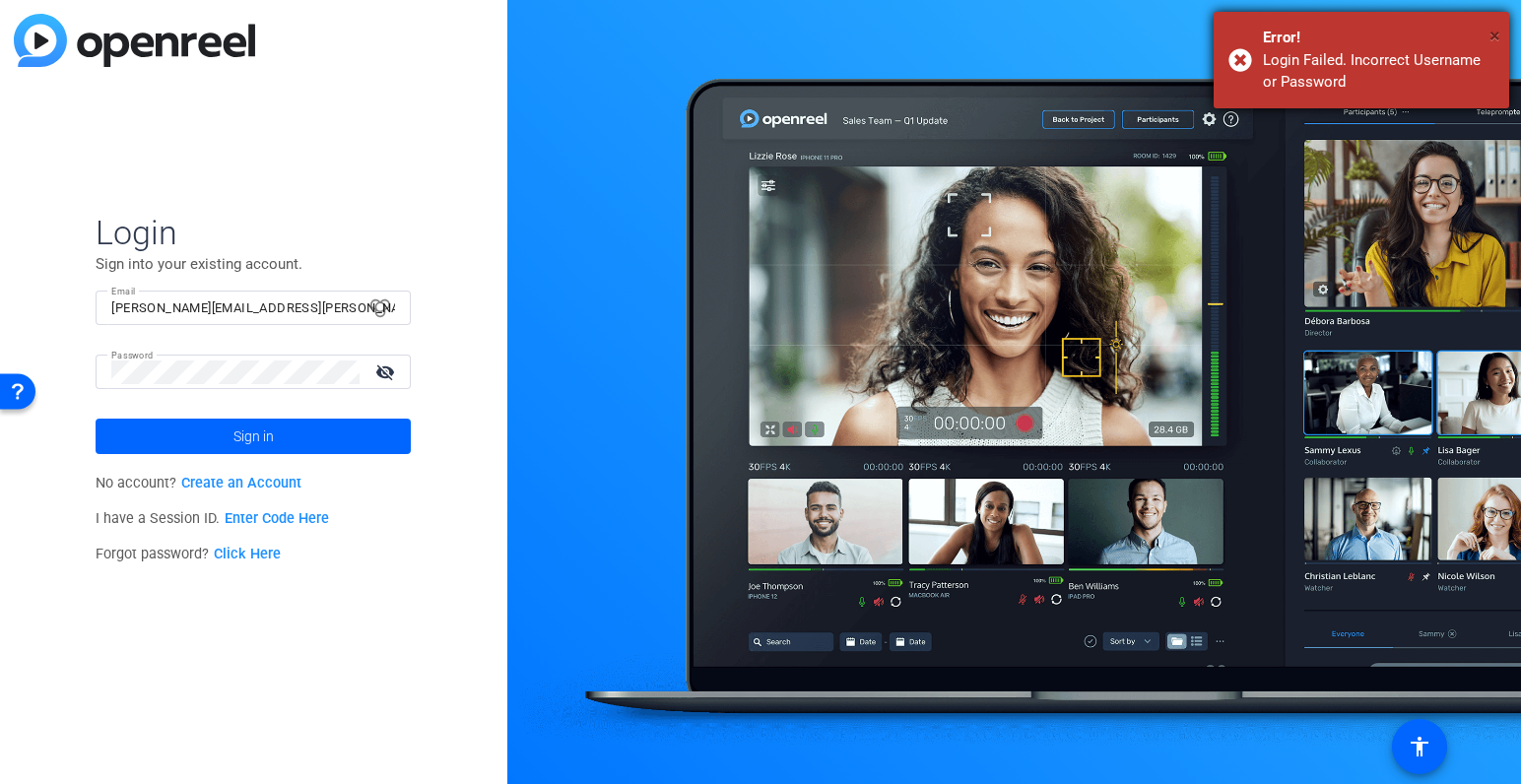 click on "×" at bounding box center (1494, 35) 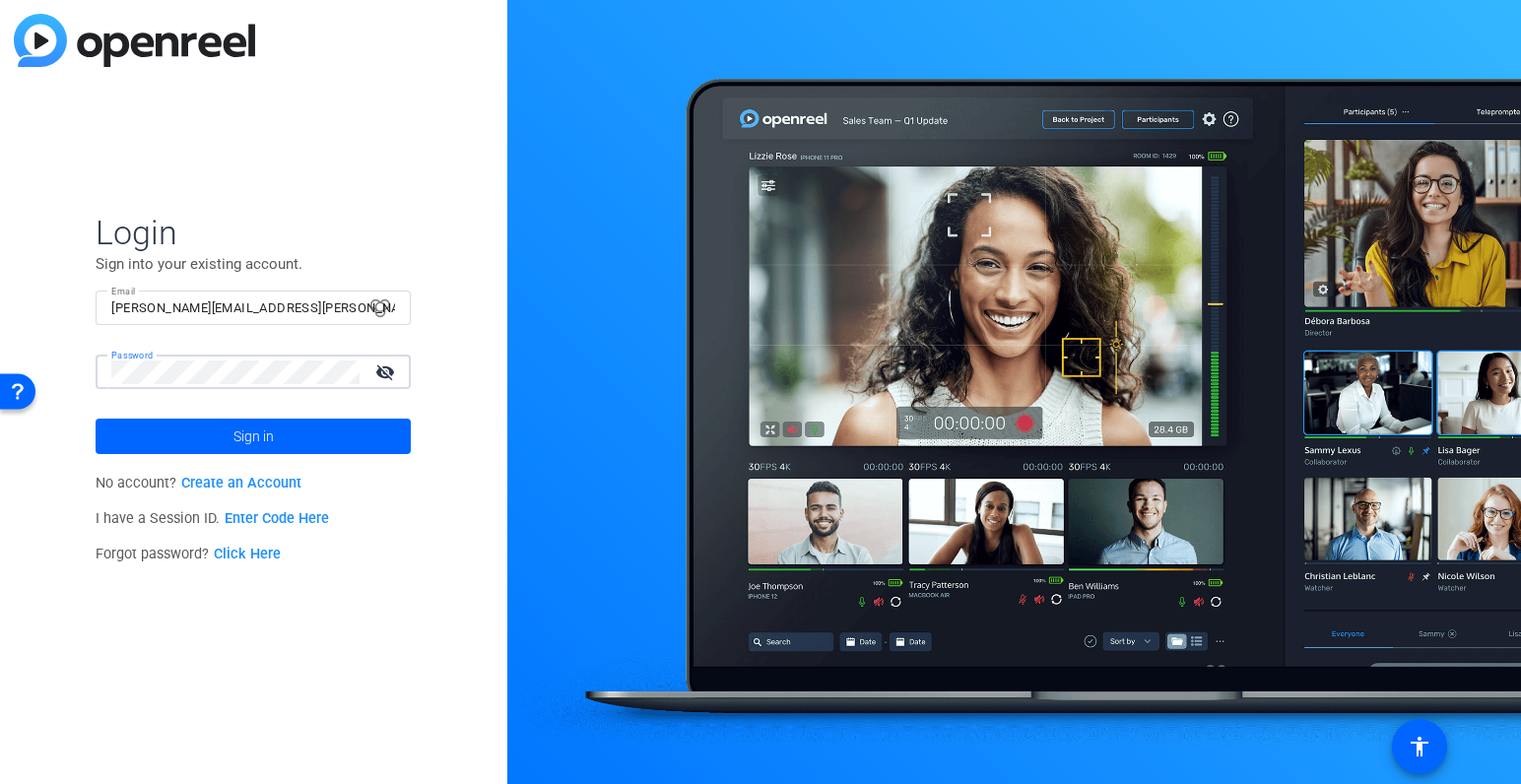 click on "visibility_off" 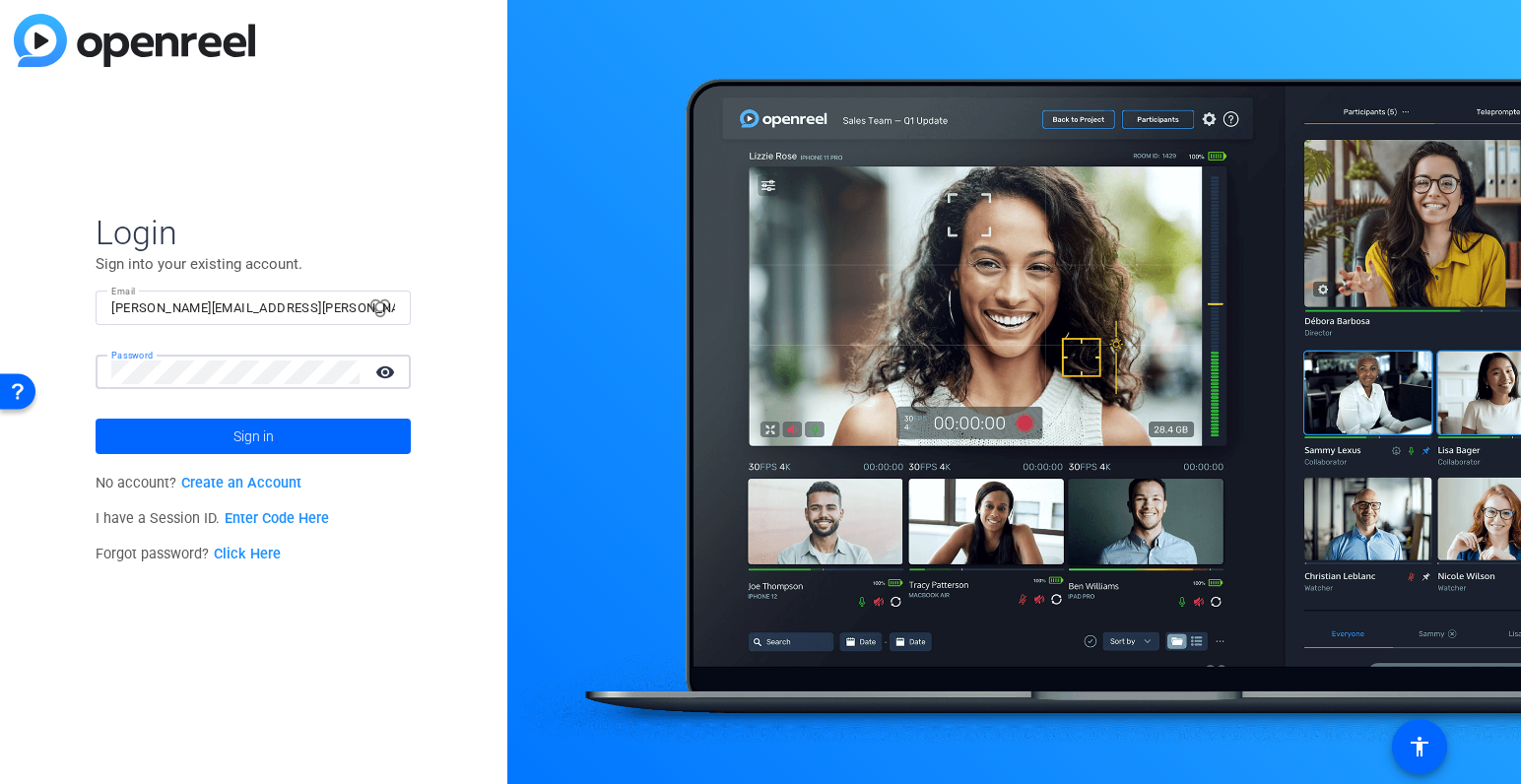 click on "Login Sign into your existing account. Email [PERSON_NAME][EMAIL_ADDRESS][PERSON_NAME][DOMAIN_NAME] Password visibility Sign in No account?  Create an Account I have a Session ID.  Enter Code Here Forgot password?  Click Here" 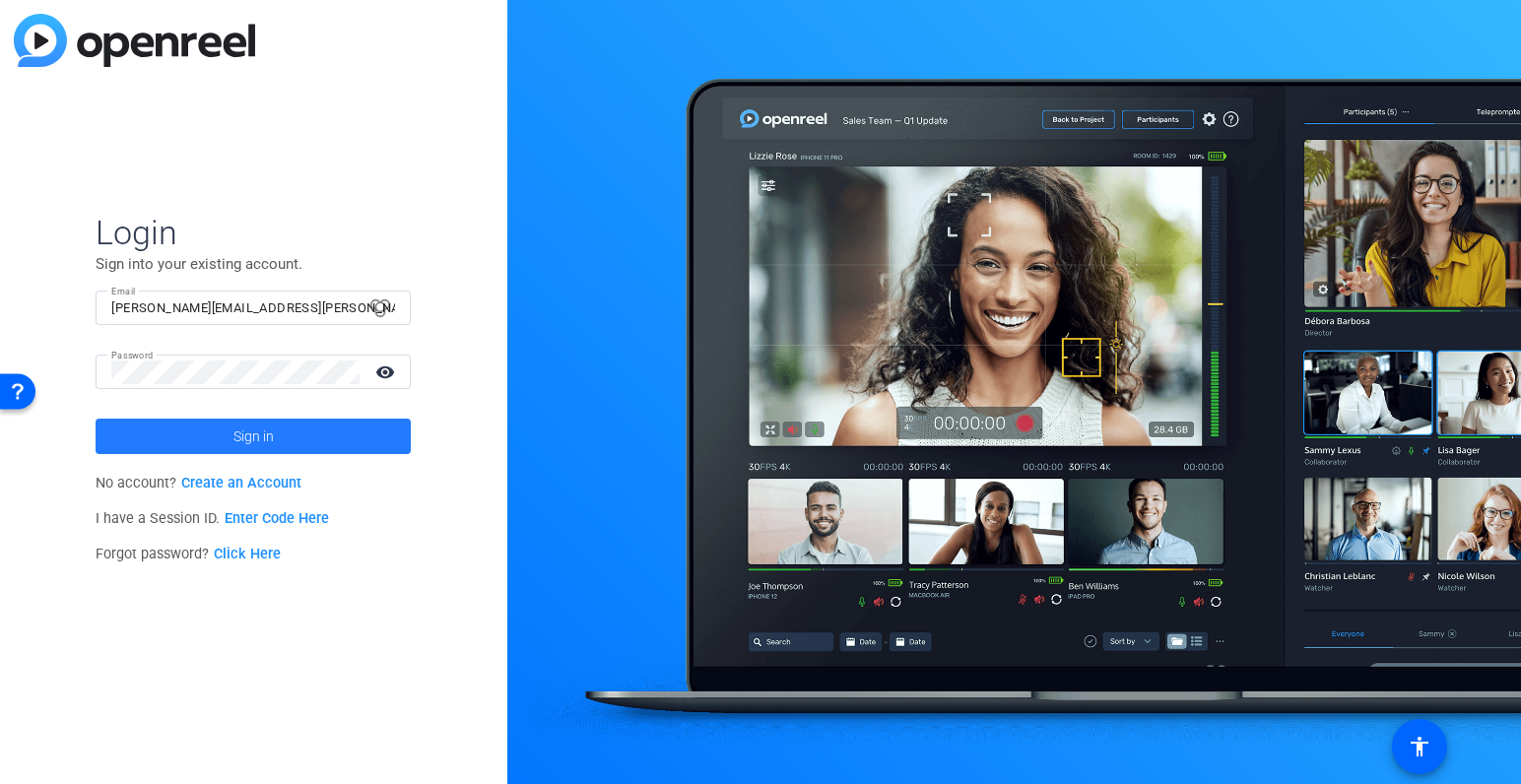 click on "Sign in" 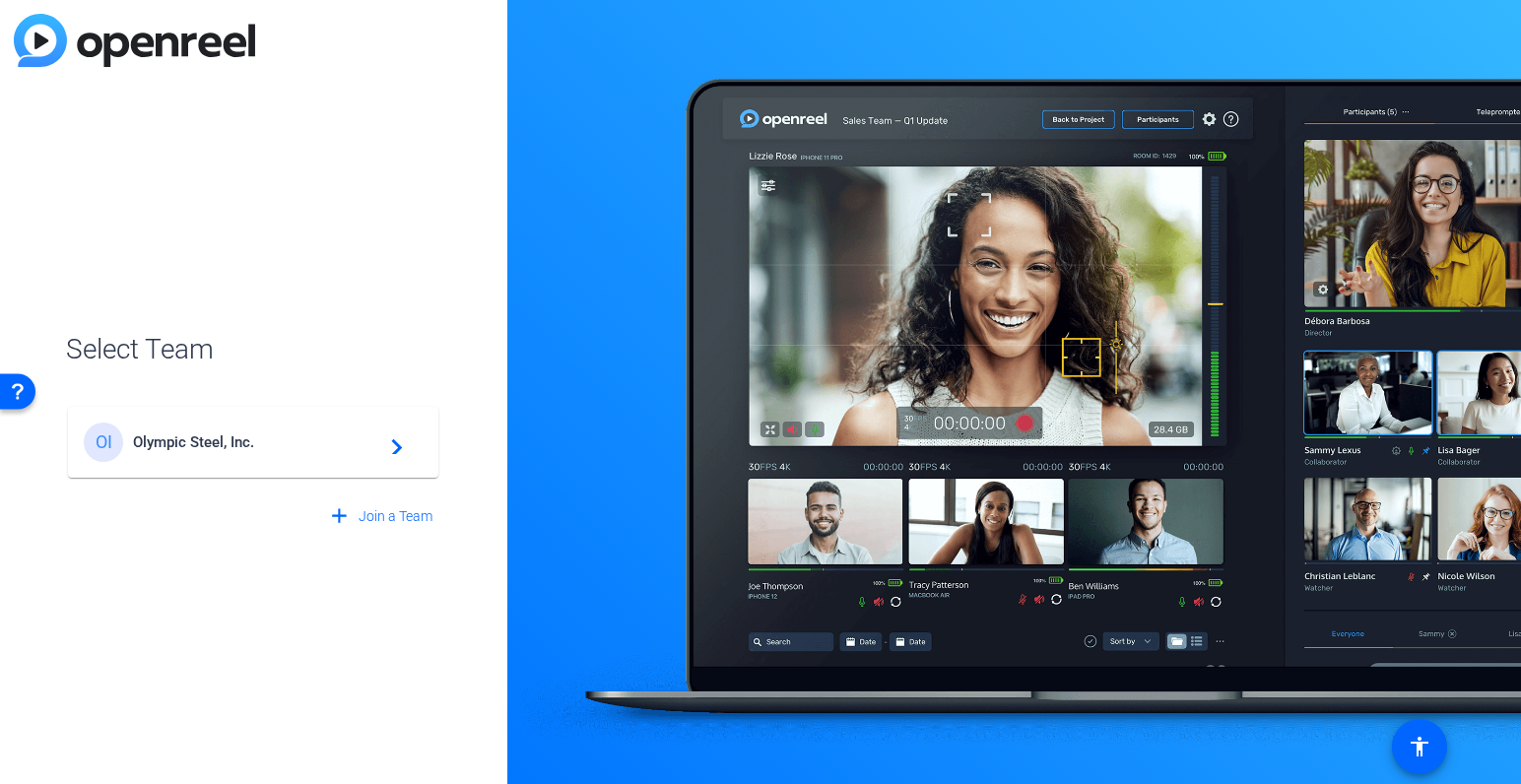 click on "Select Team OI Olympic Steel, Inc.  navigate_next  add  Join a Team" 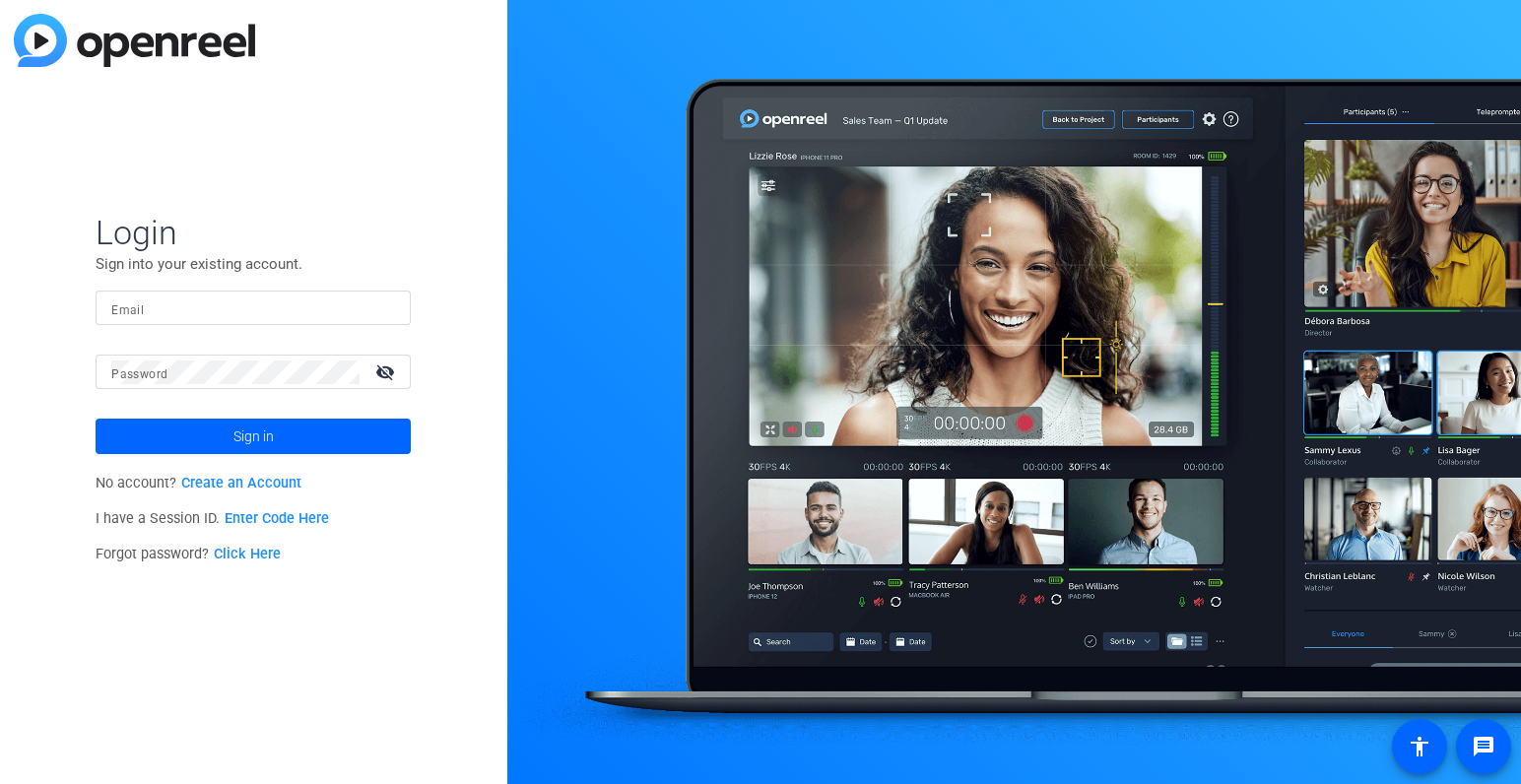 scroll, scrollTop: 0, scrollLeft: 0, axis: both 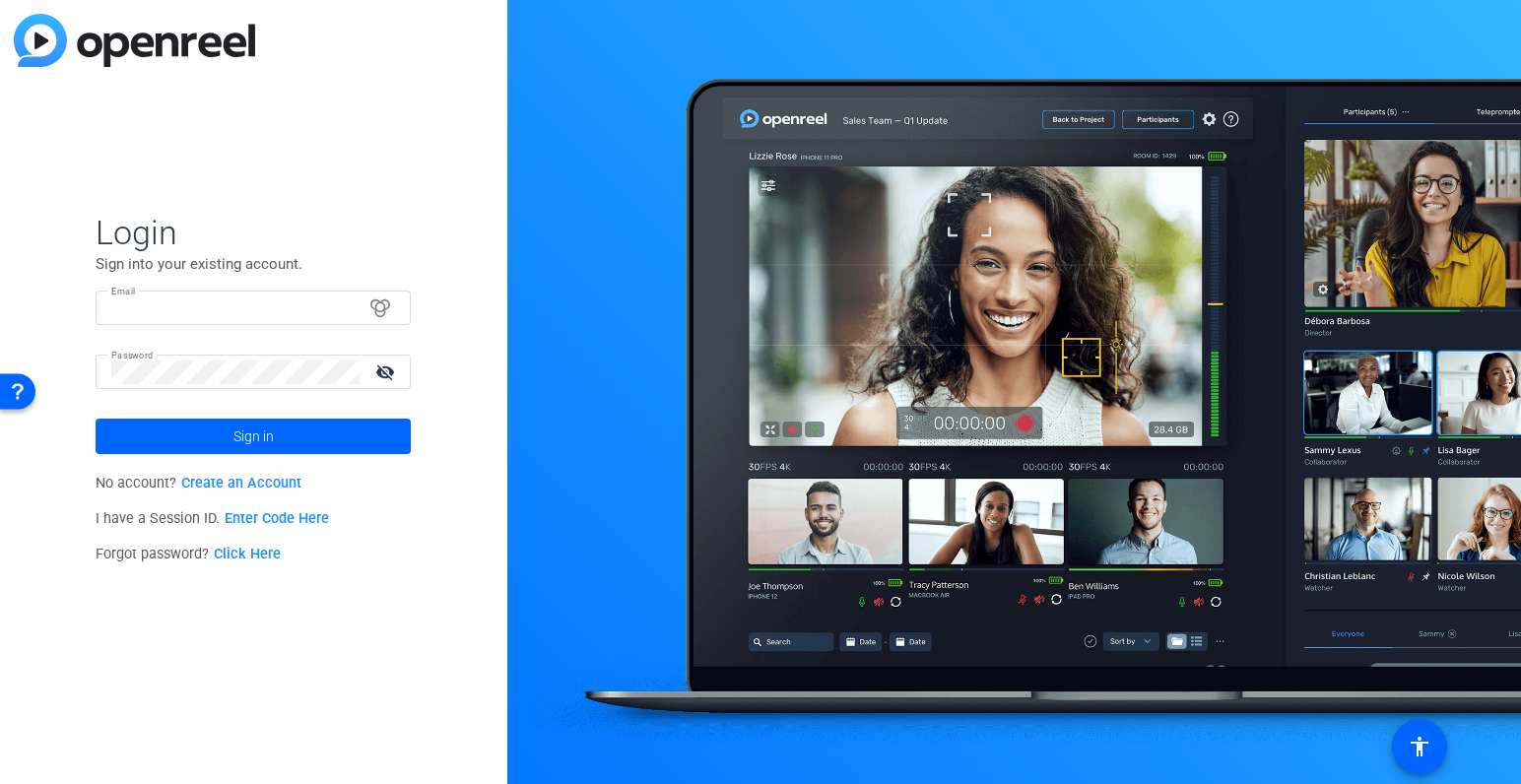 type on "[PERSON_NAME][EMAIL_ADDRESS][PERSON_NAME][DOMAIN_NAME]" 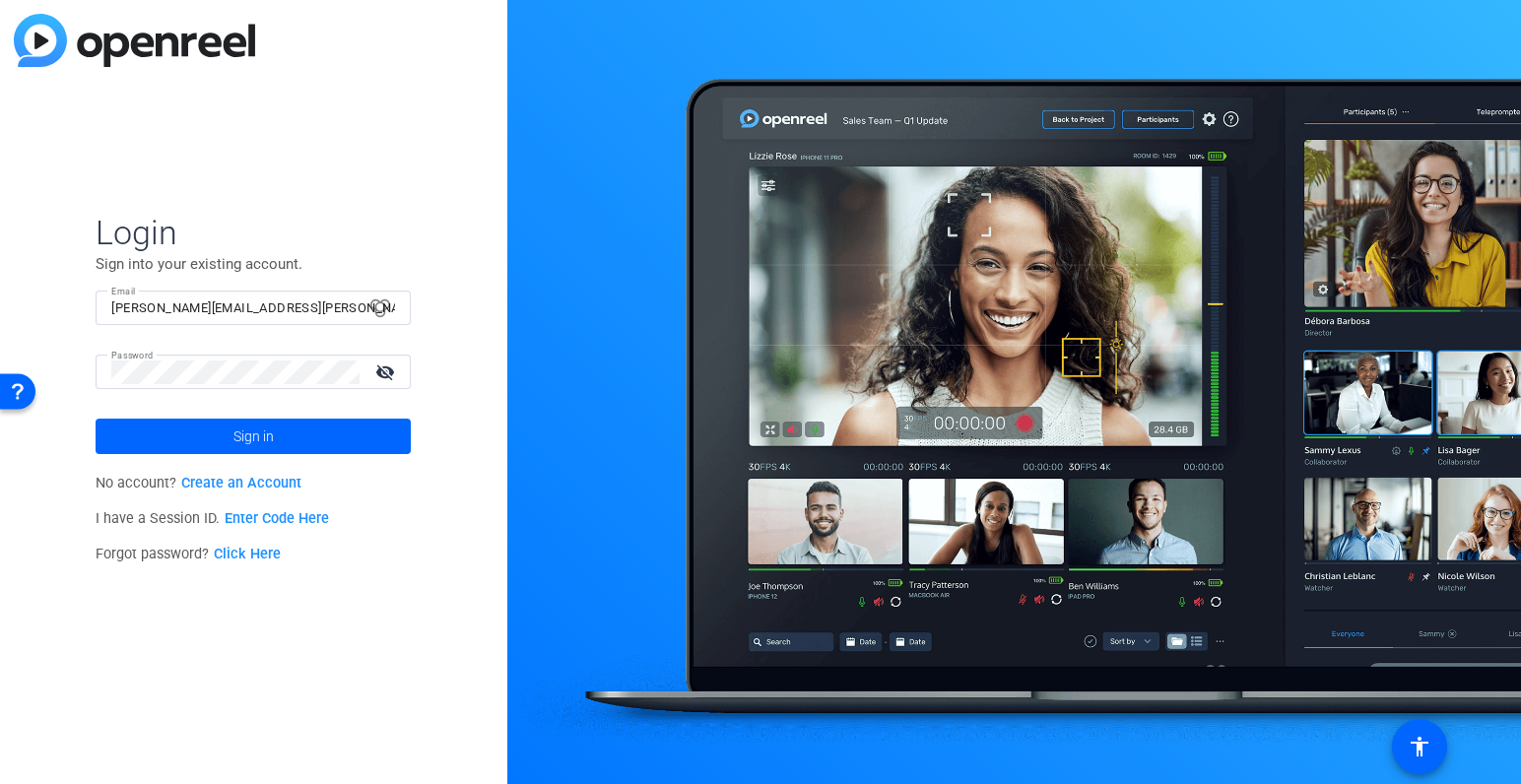 click on "visibility_off" 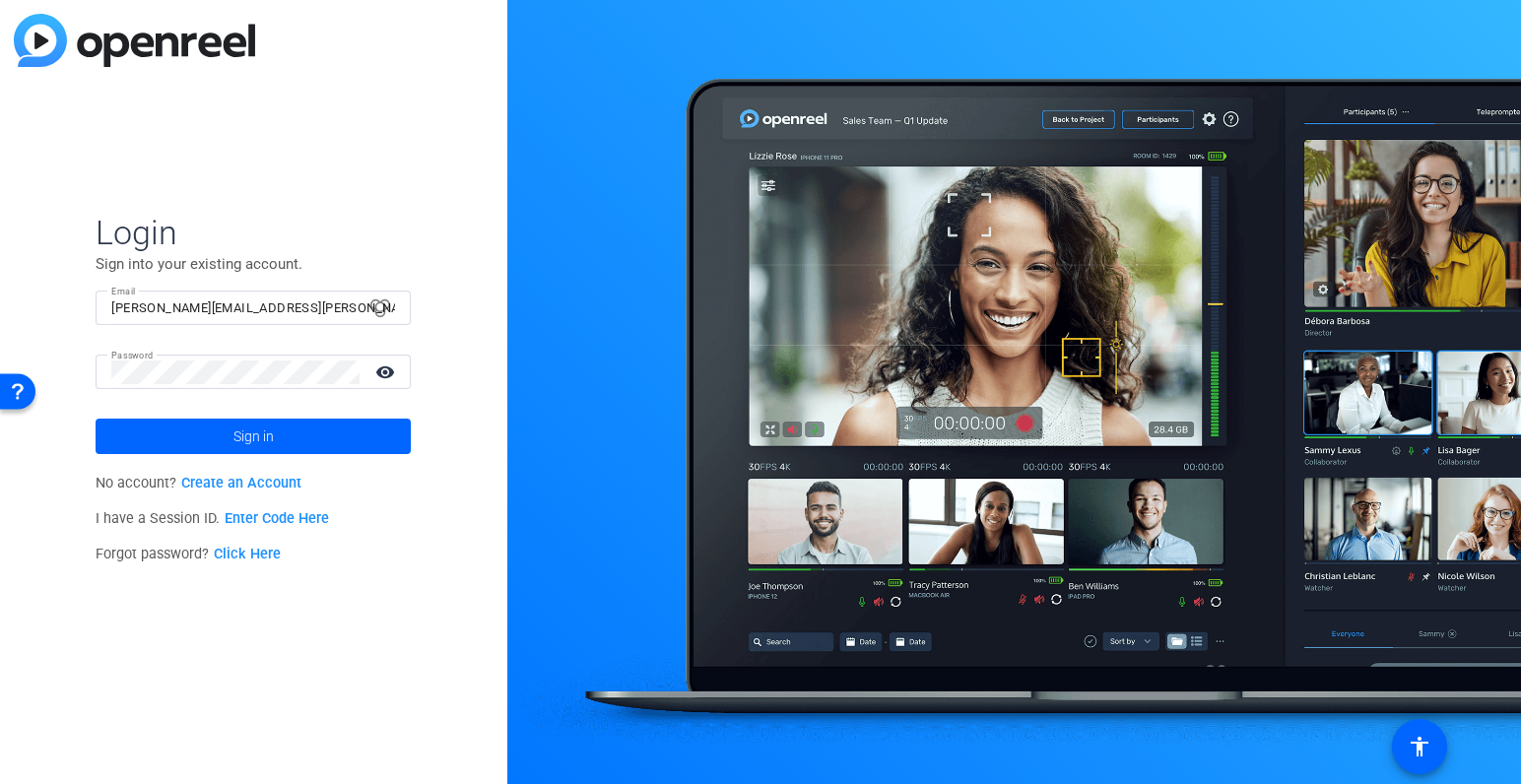 click on "Login Sign into your existing account. Email [PERSON_NAME][EMAIL_ADDRESS][PERSON_NAME][DOMAIN_NAME] Password visibility Sign in No account?  Create an Account I have a Session ID.  Enter Code Here Forgot password?  Click Here" 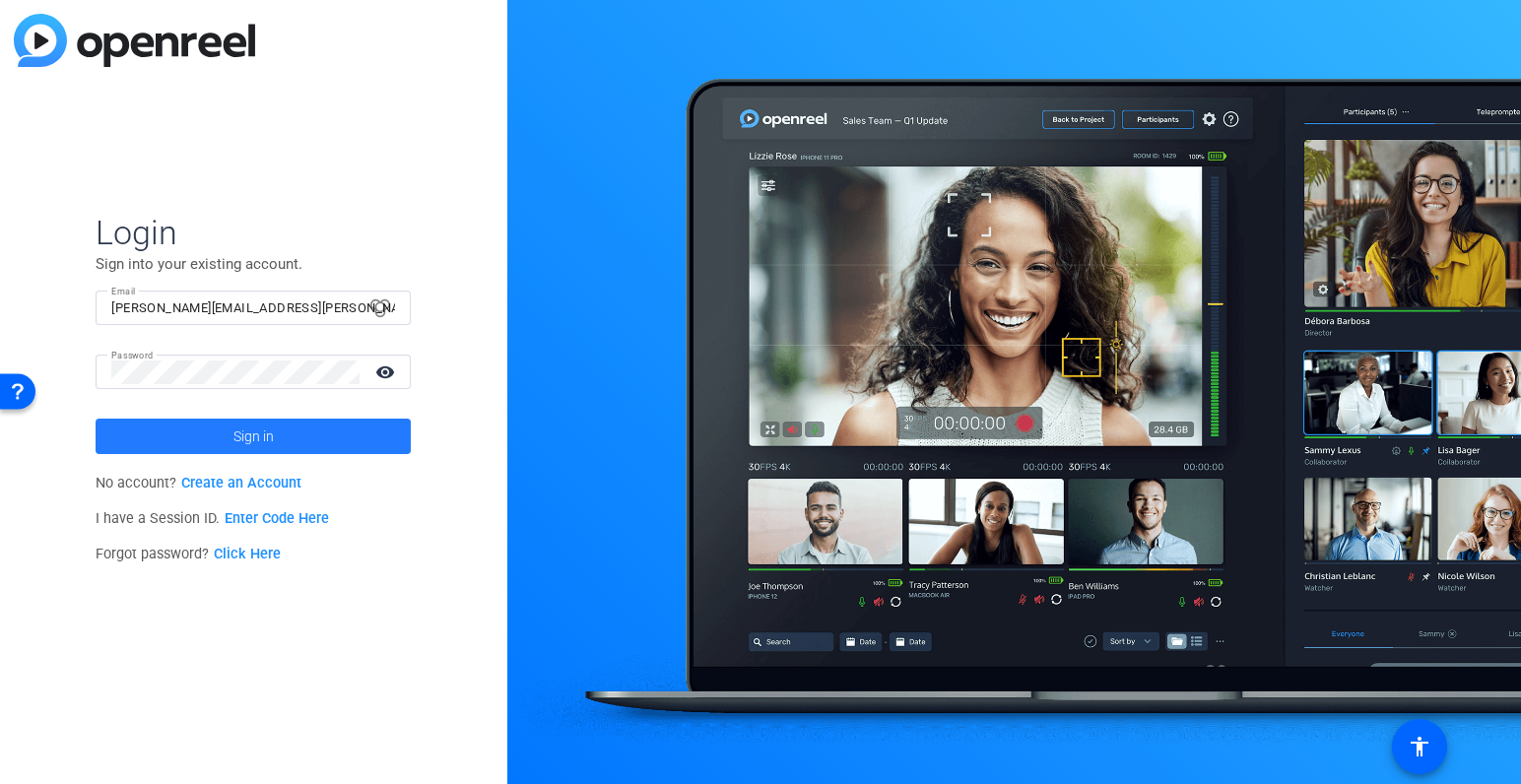 click on "Sign in" 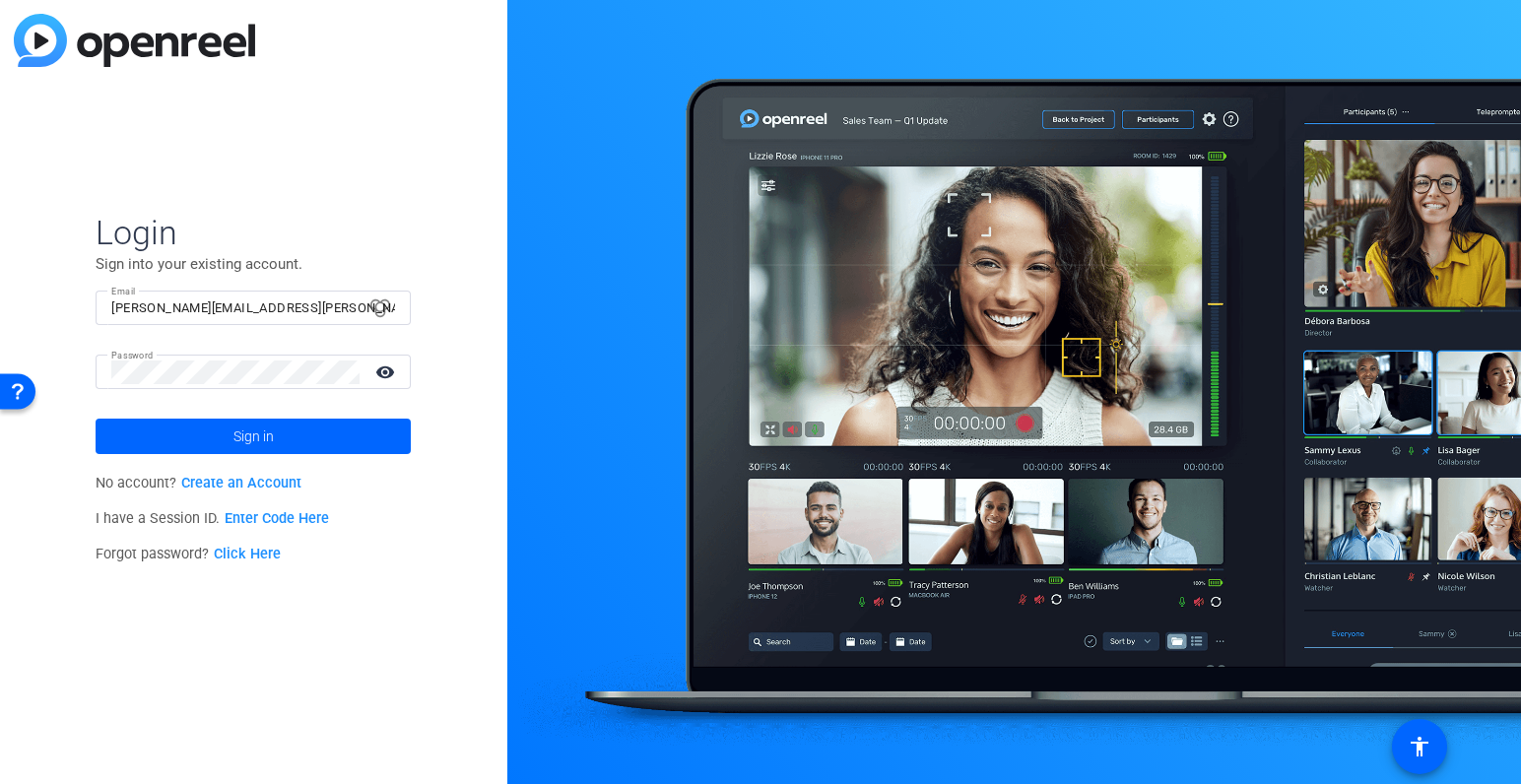 click 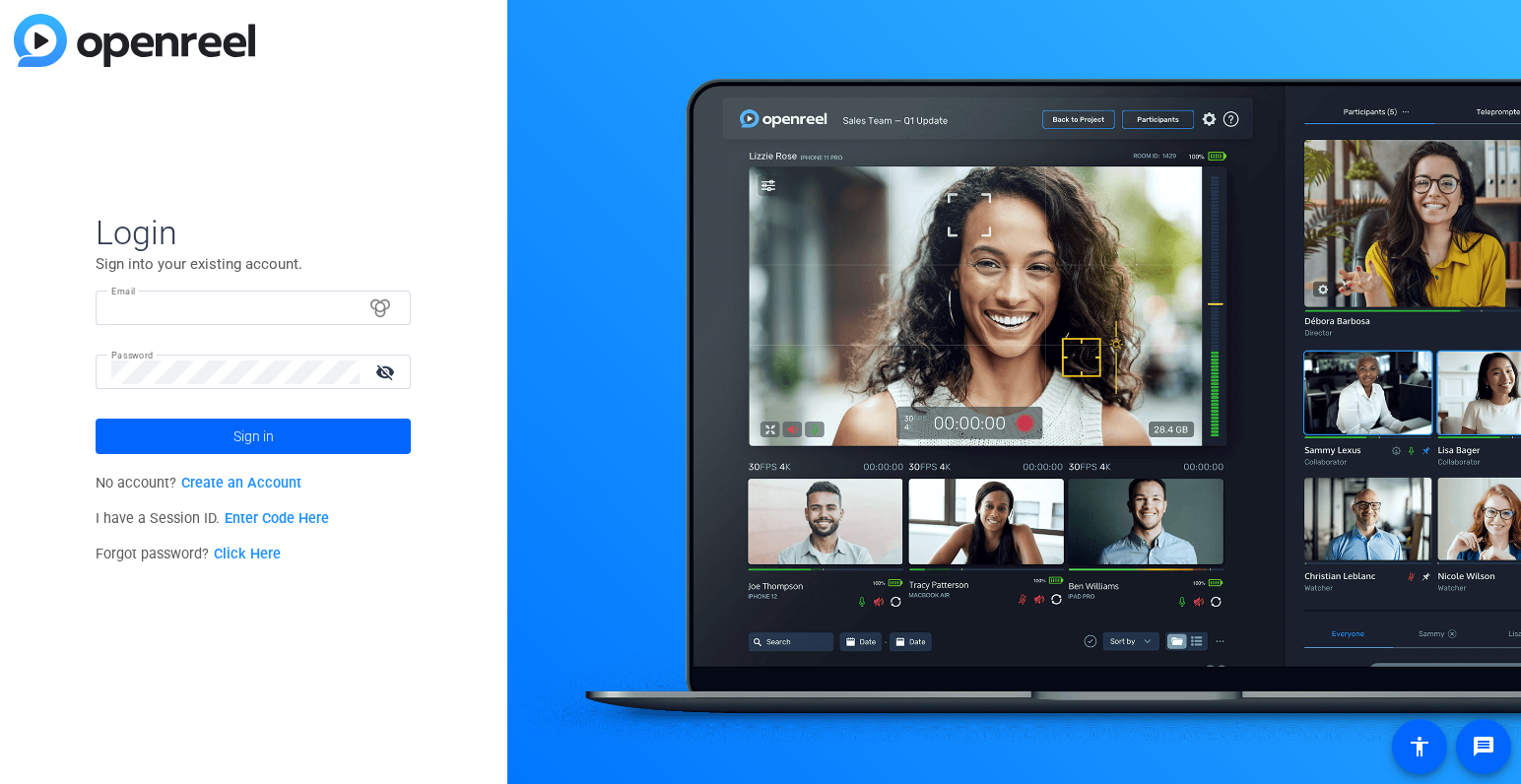 scroll, scrollTop: 0, scrollLeft: 0, axis: both 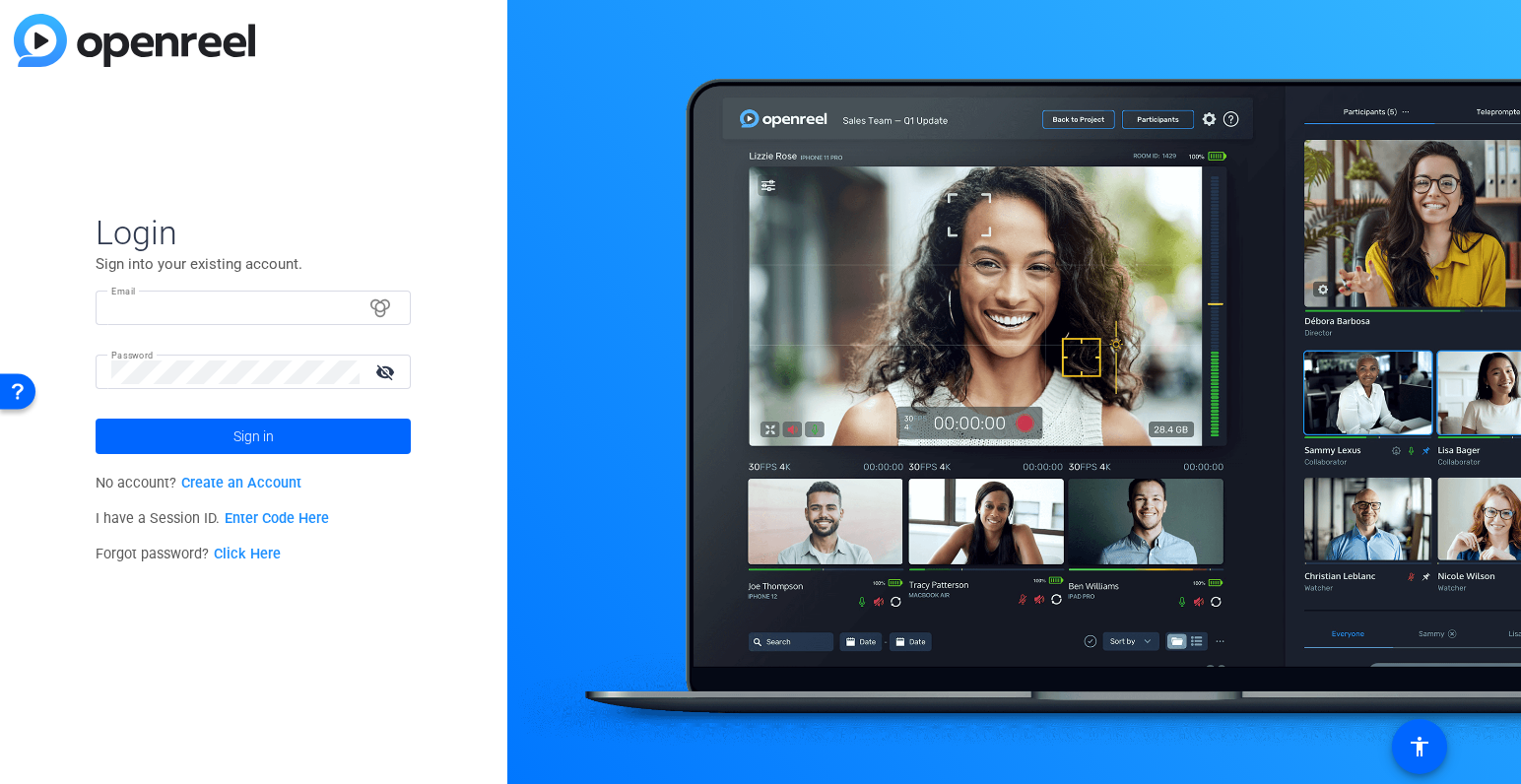 type on "[PERSON_NAME][EMAIL_ADDRESS][PERSON_NAME][DOMAIN_NAME]" 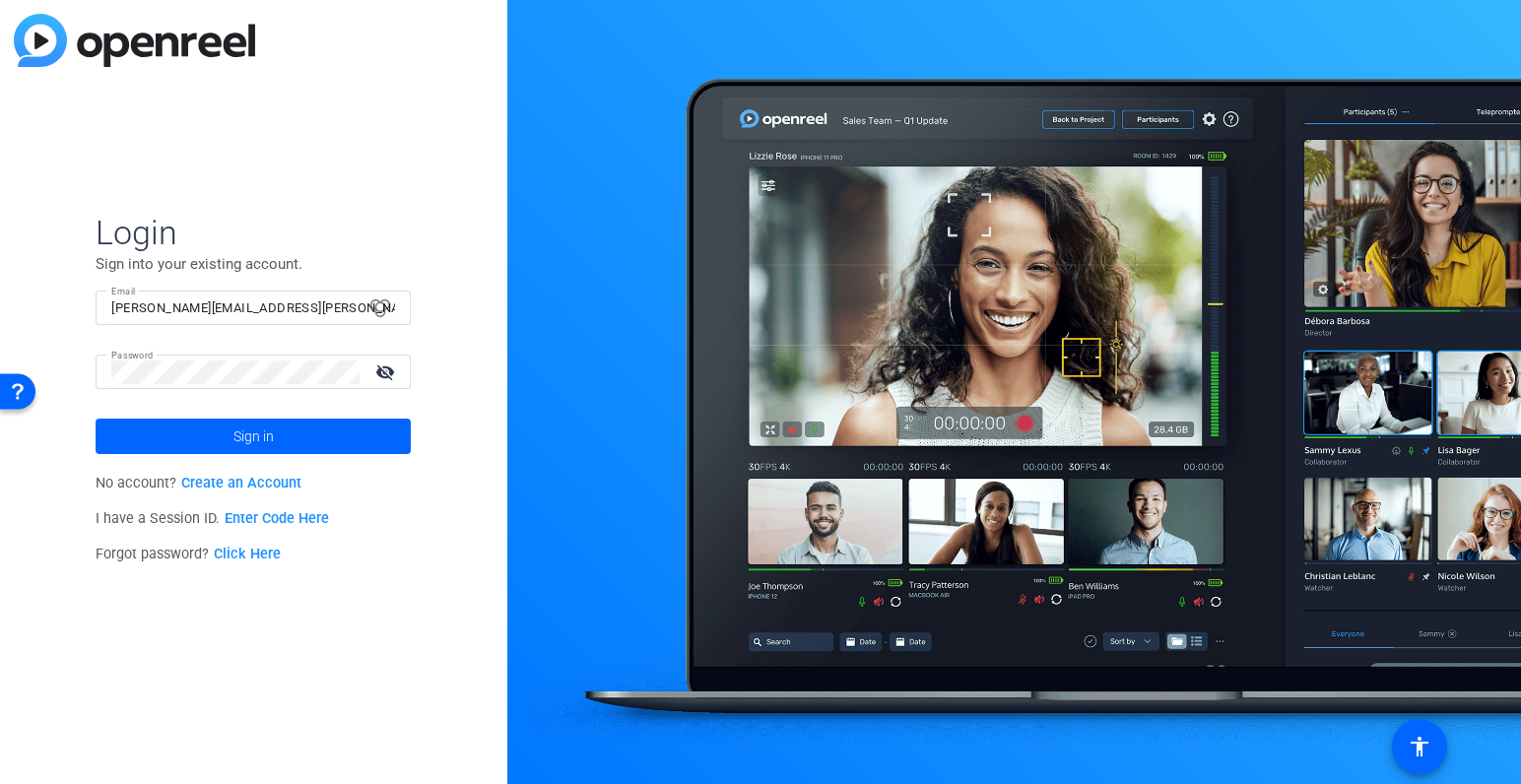 click on "visibility_off" 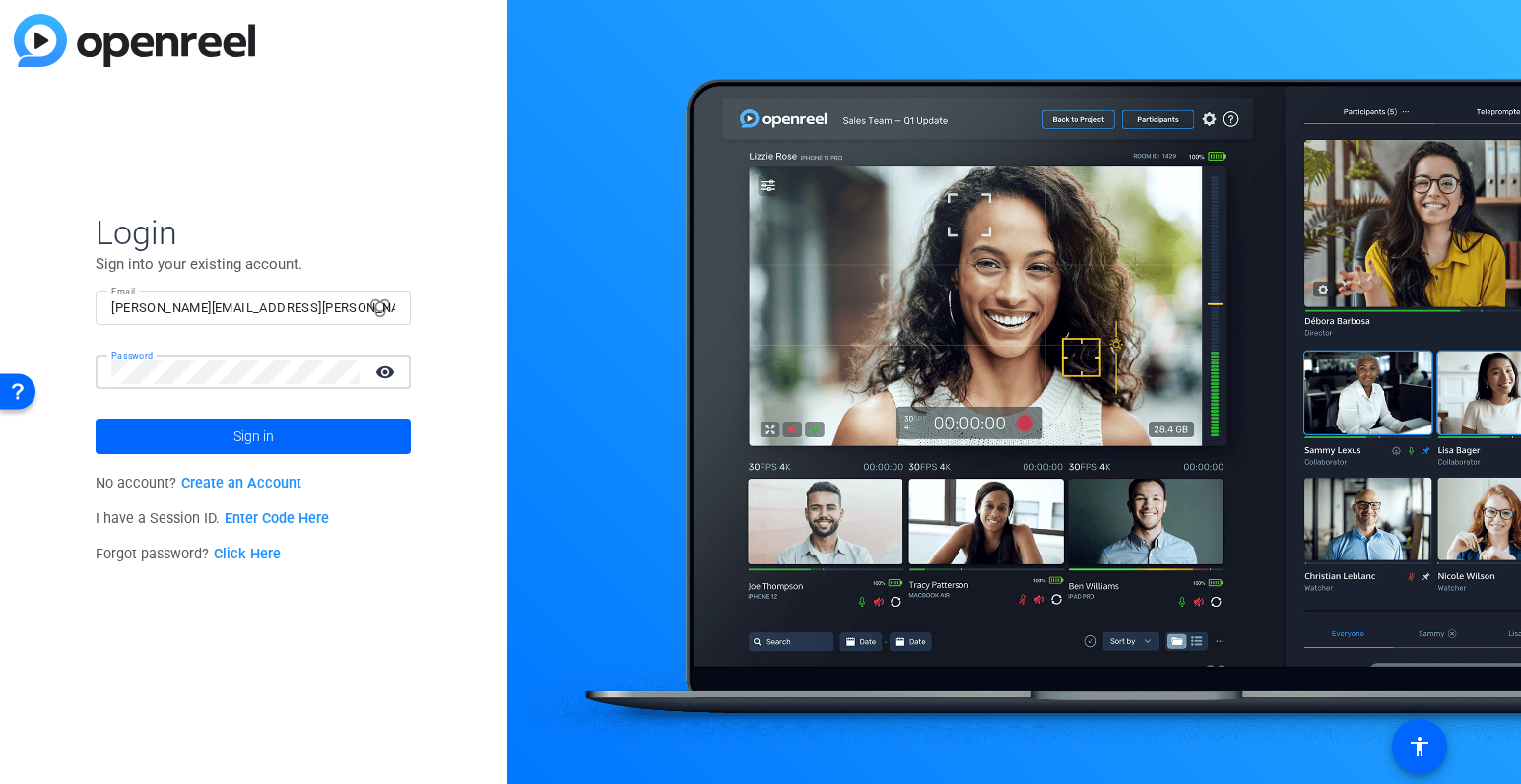 click on "Login Sign into your existing account. Email [PERSON_NAME][EMAIL_ADDRESS][PERSON_NAME][DOMAIN_NAME] Password visibility Sign in No account?  Create an Account I have a Session ID.  Enter Code Here Forgot password?  Click Here" 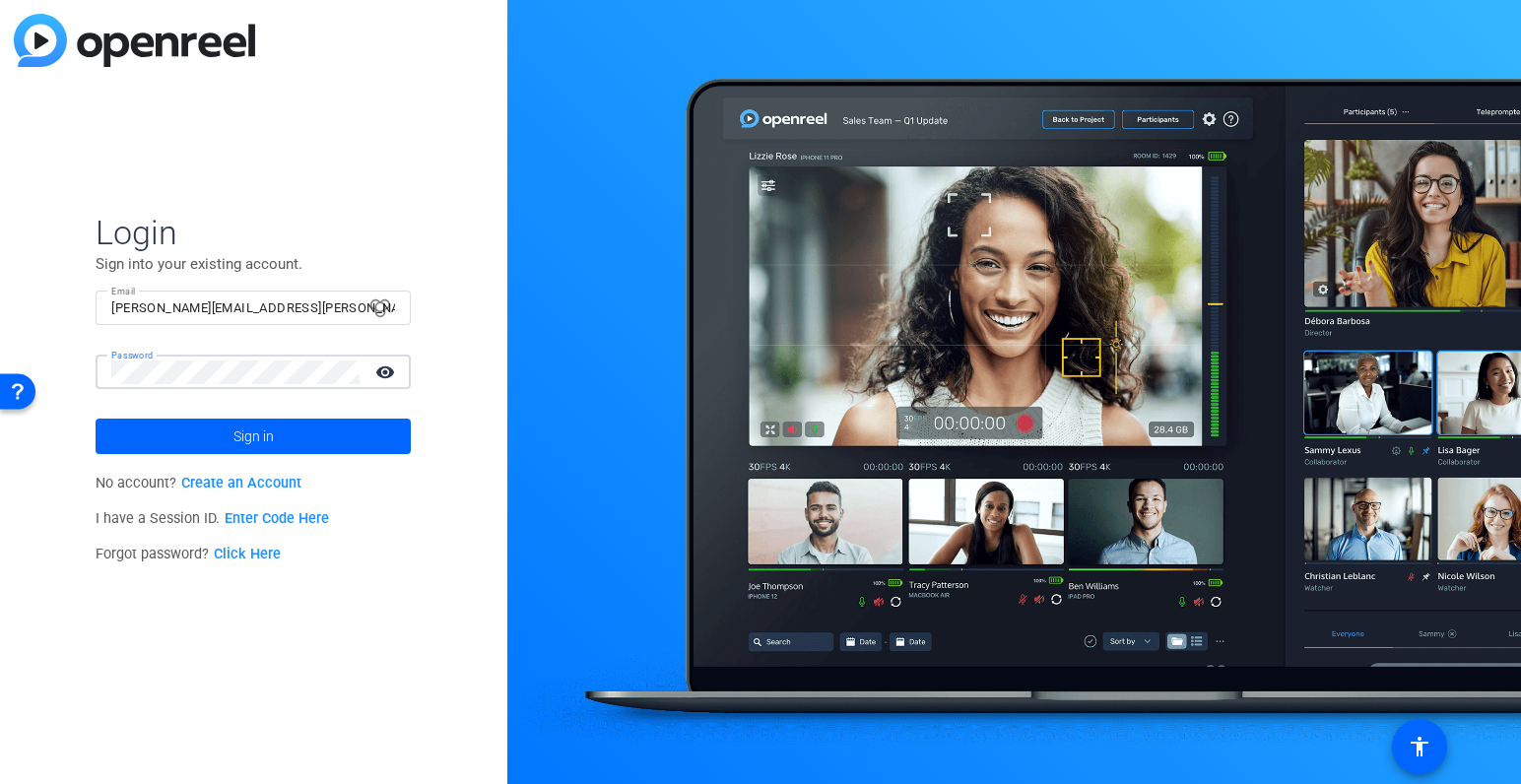 scroll, scrollTop: 0, scrollLeft: 172, axis: horizontal 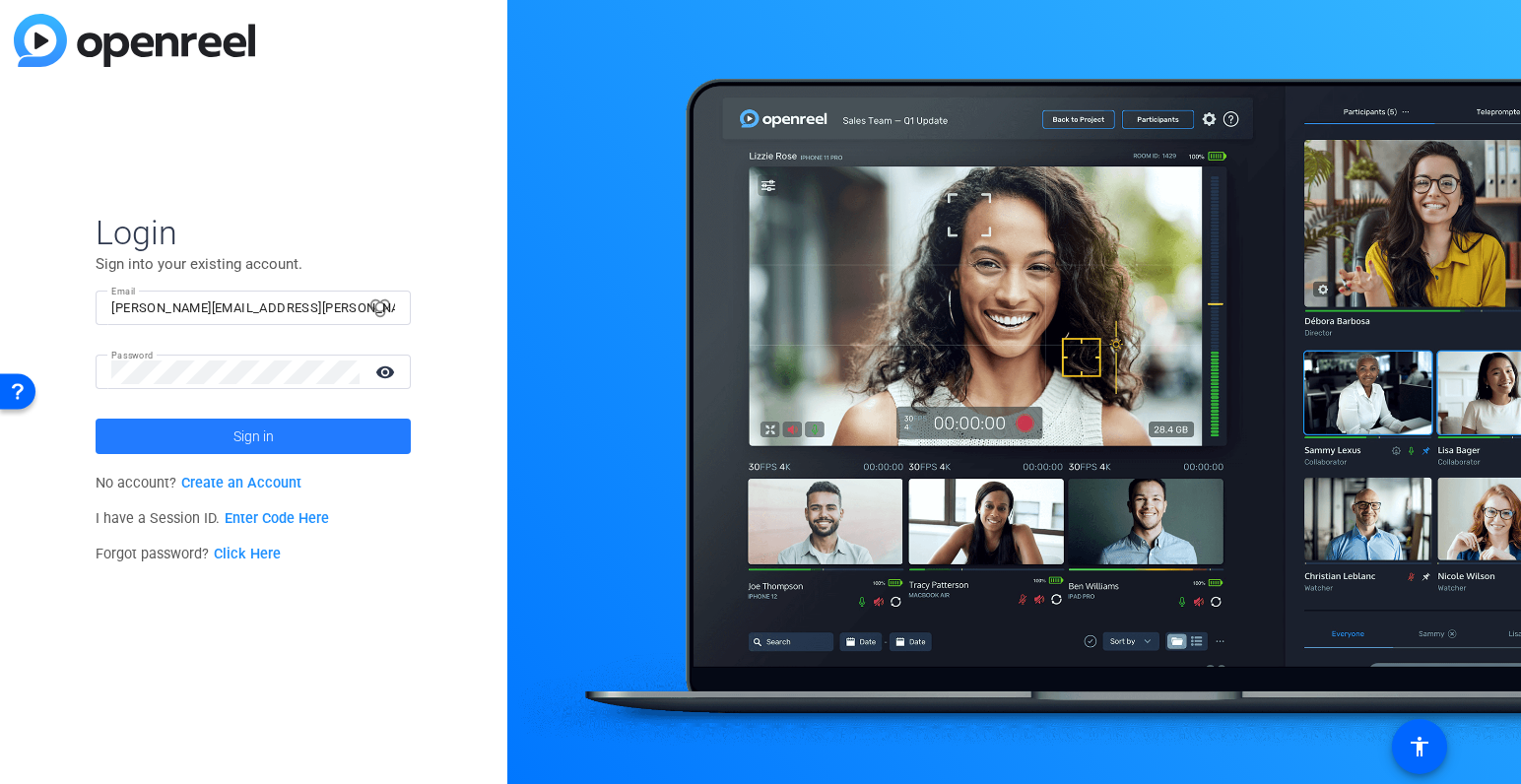 click on "Sign in" 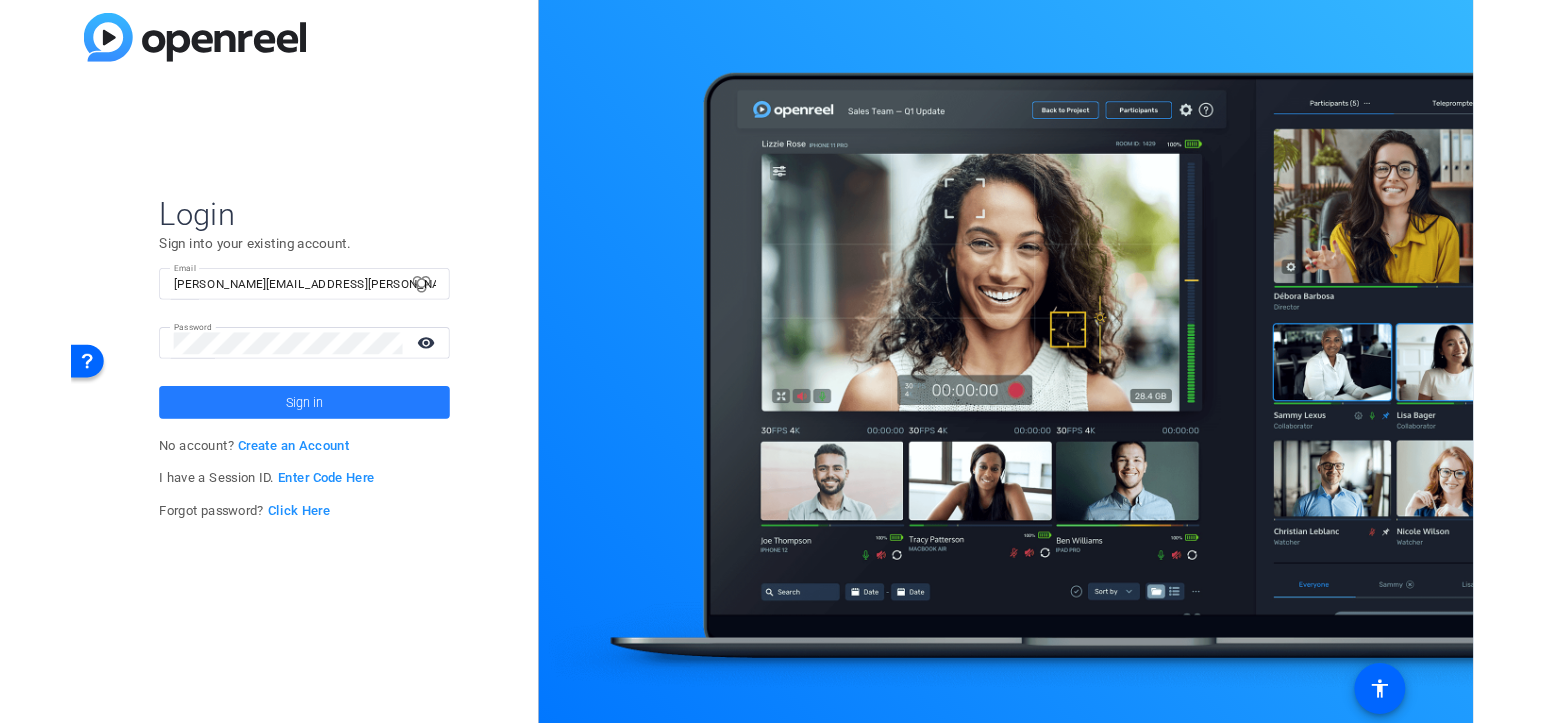 scroll, scrollTop: 0, scrollLeft: 0, axis: both 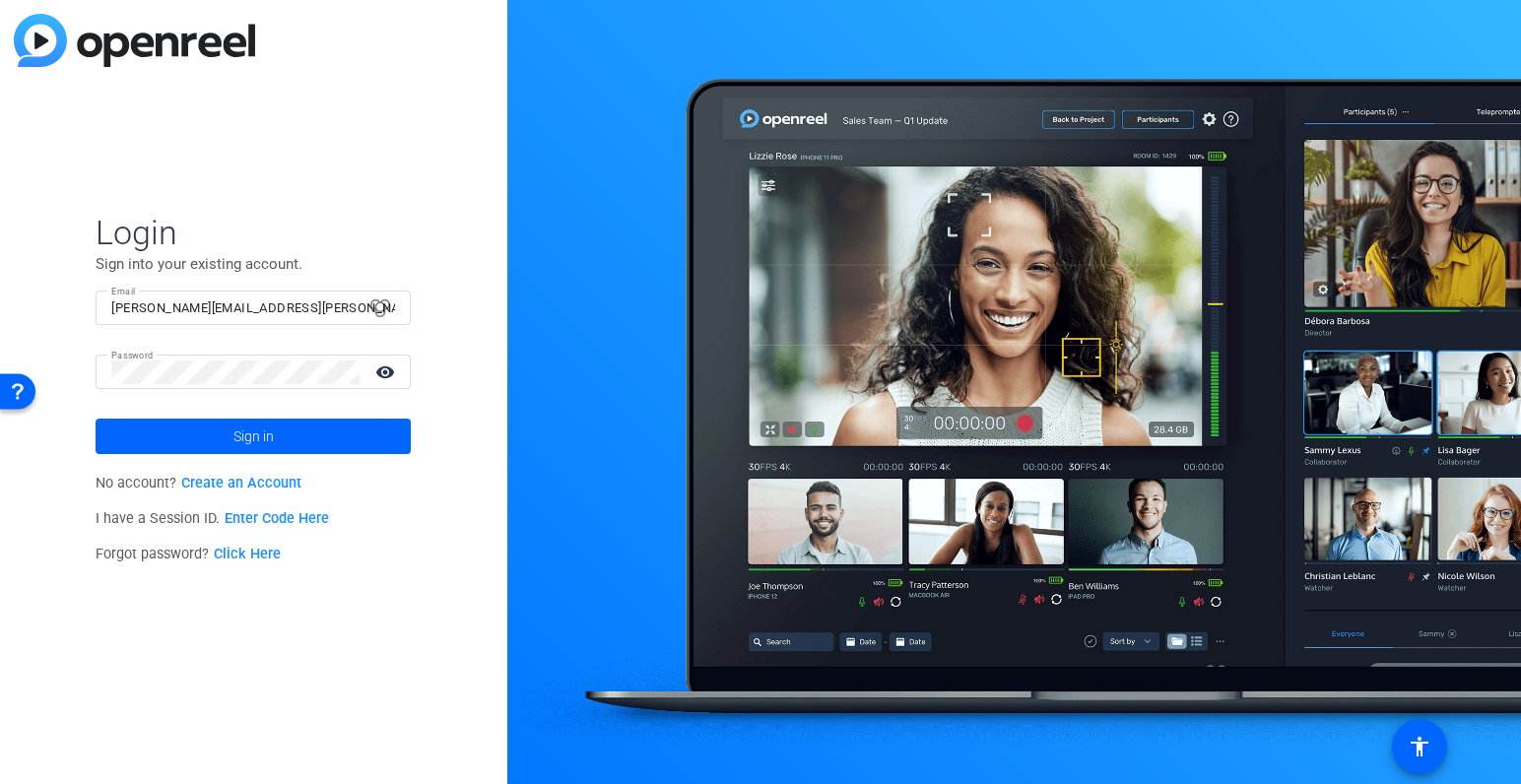 click 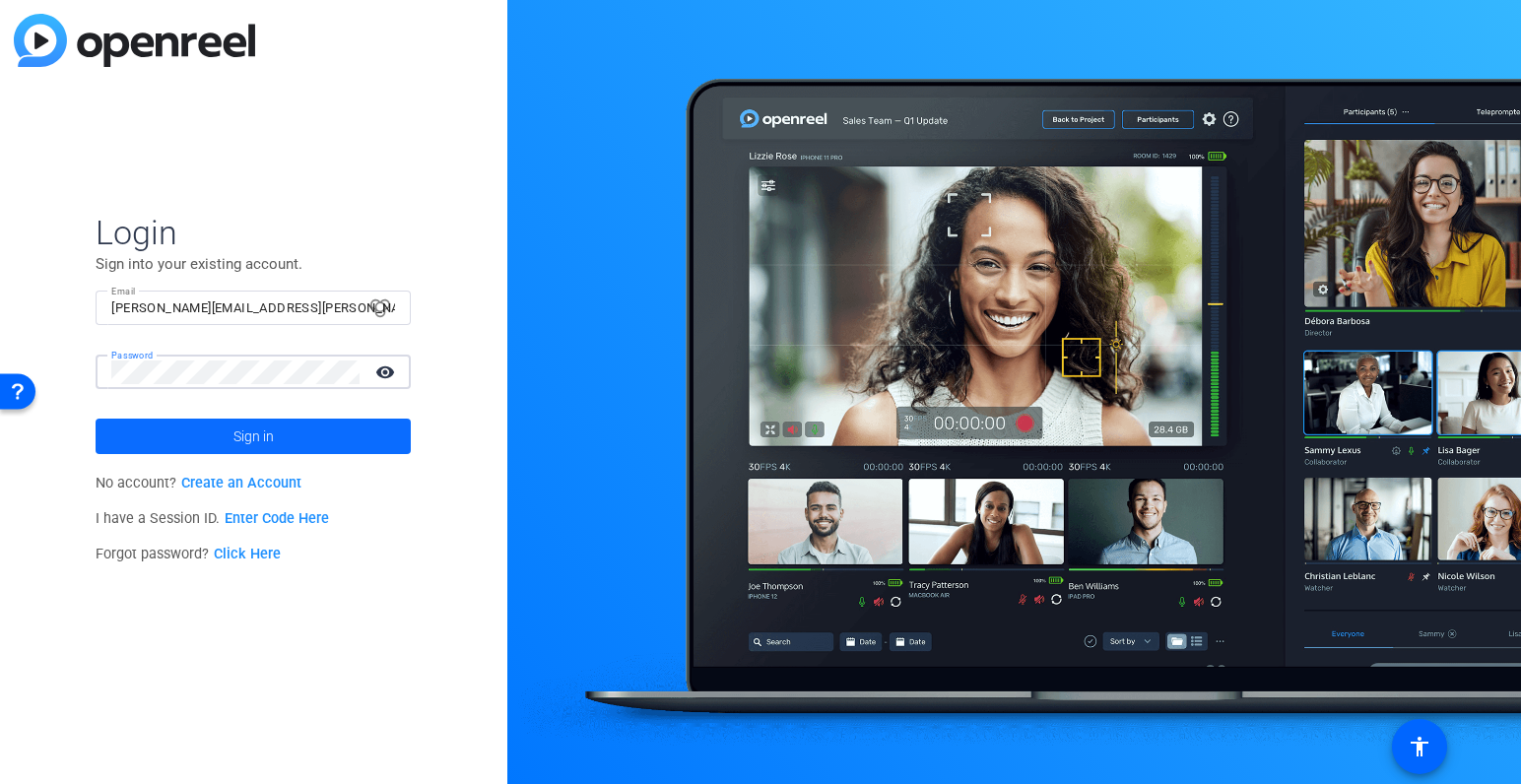 click on "Sign in" 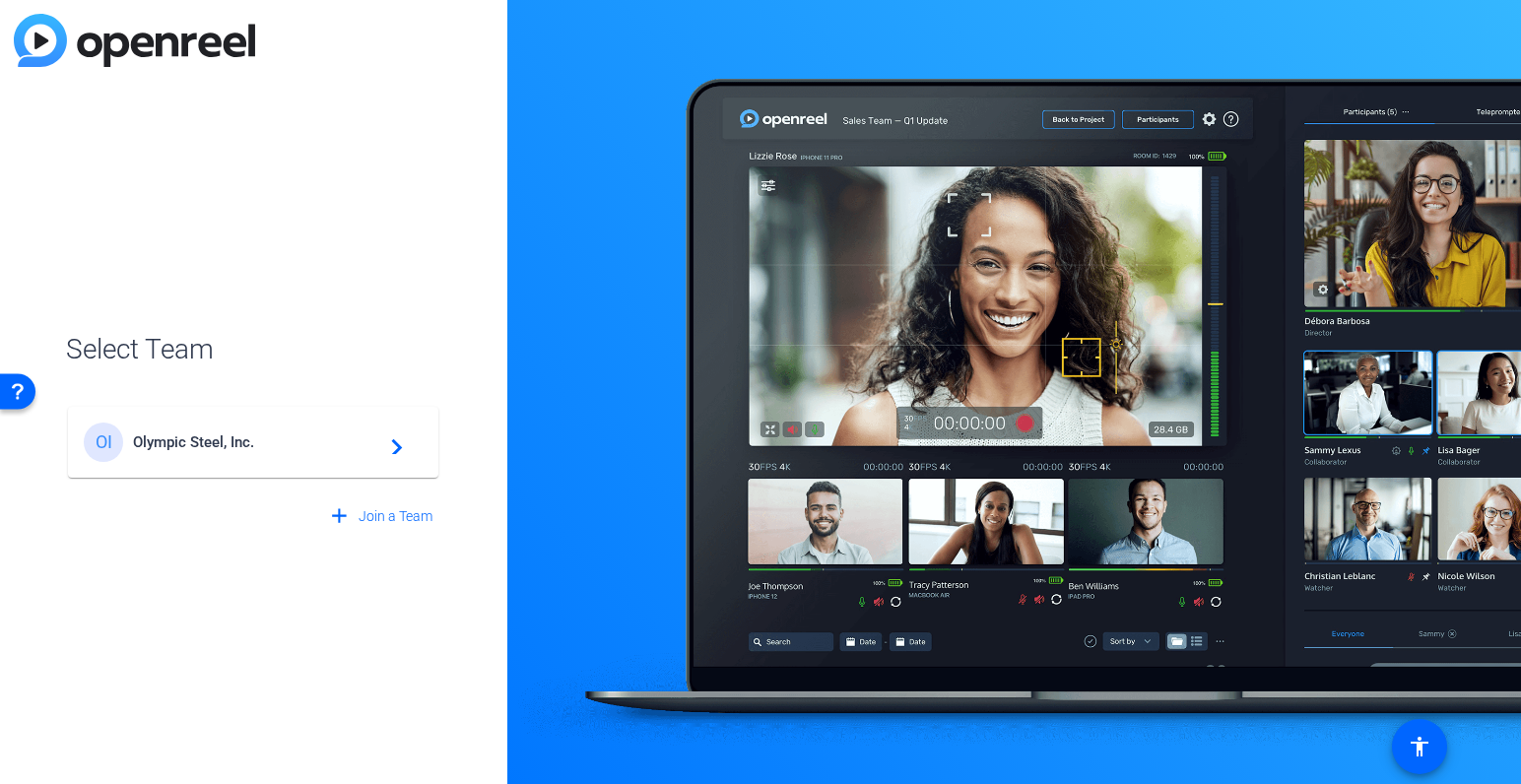 click on "navigate_next" 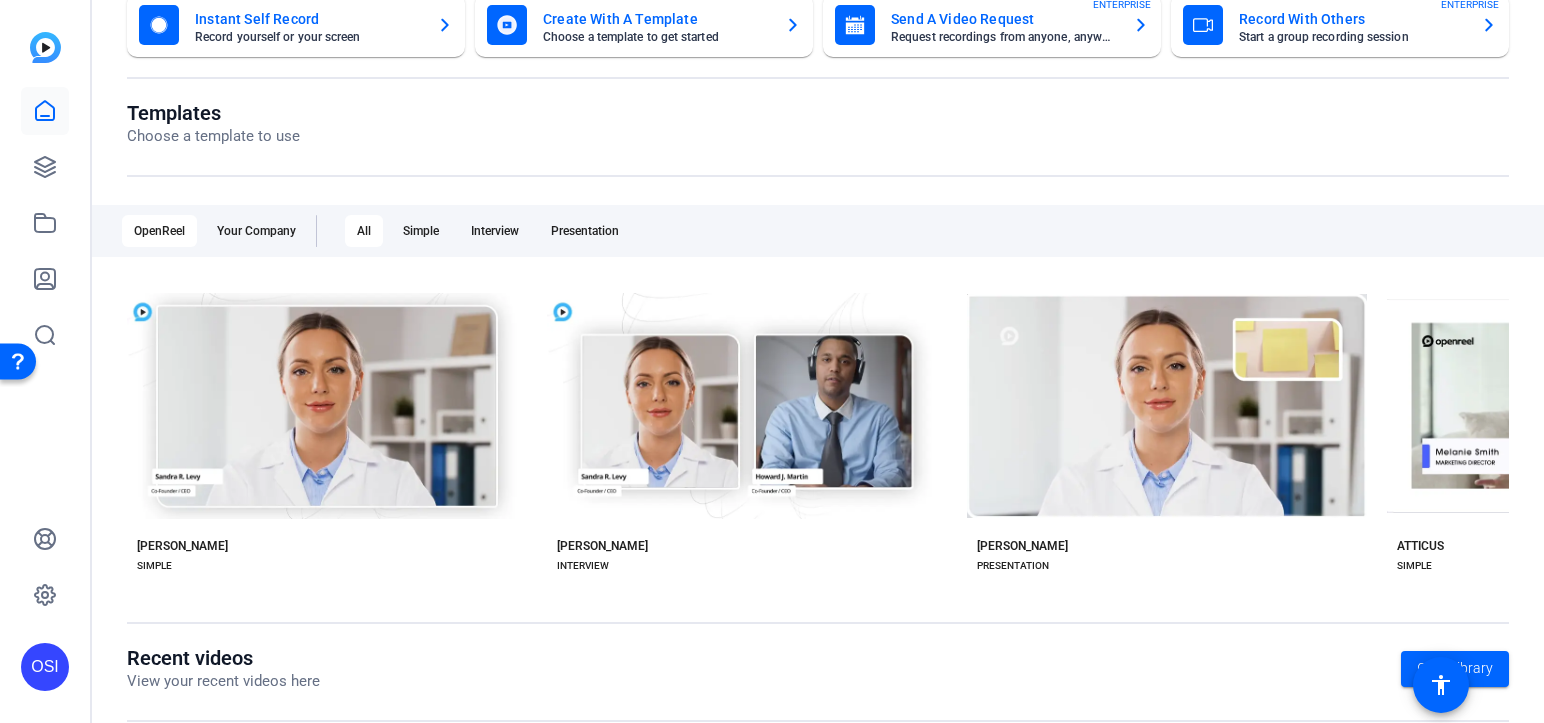 scroll, scrollTop: 417, scrollLeft: 0, axis: vertical 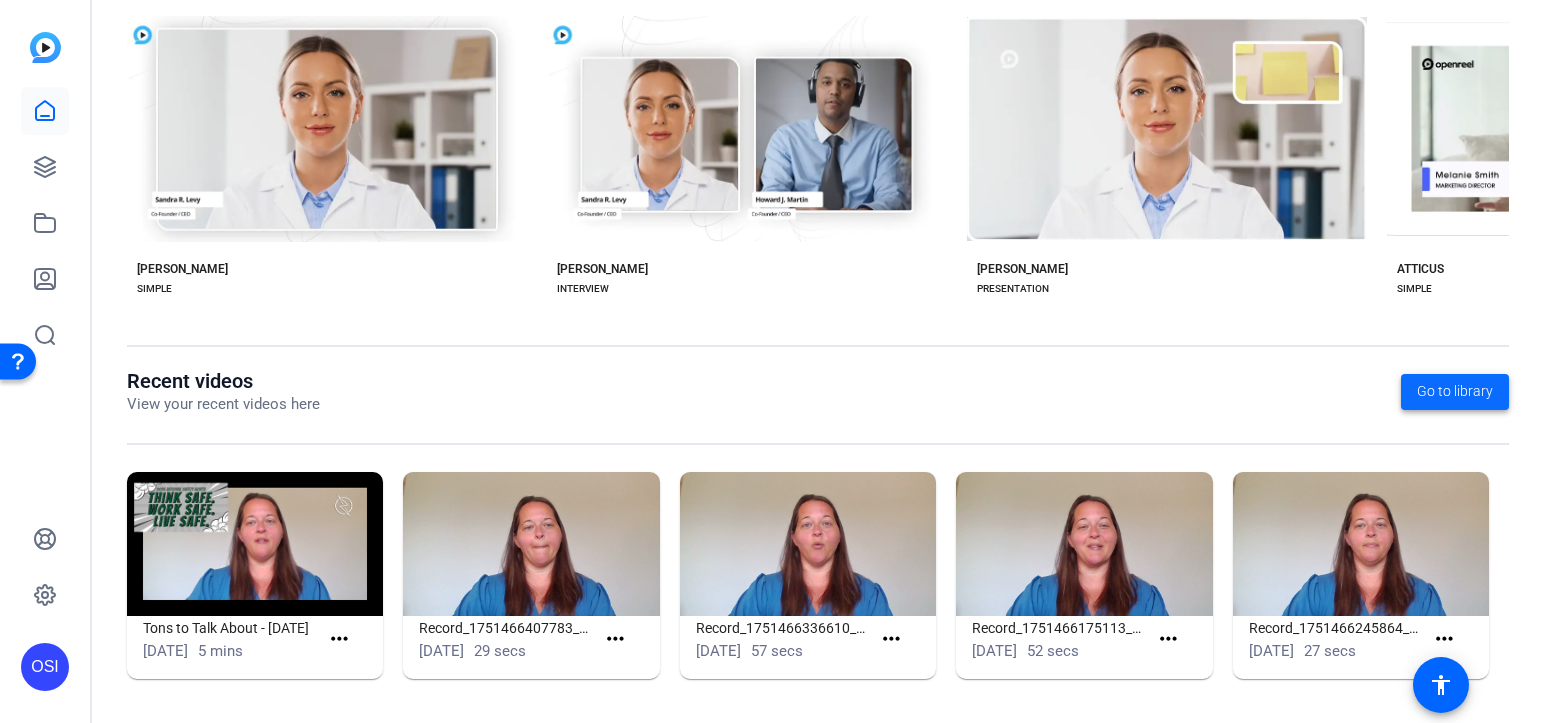 click on "Go to library" 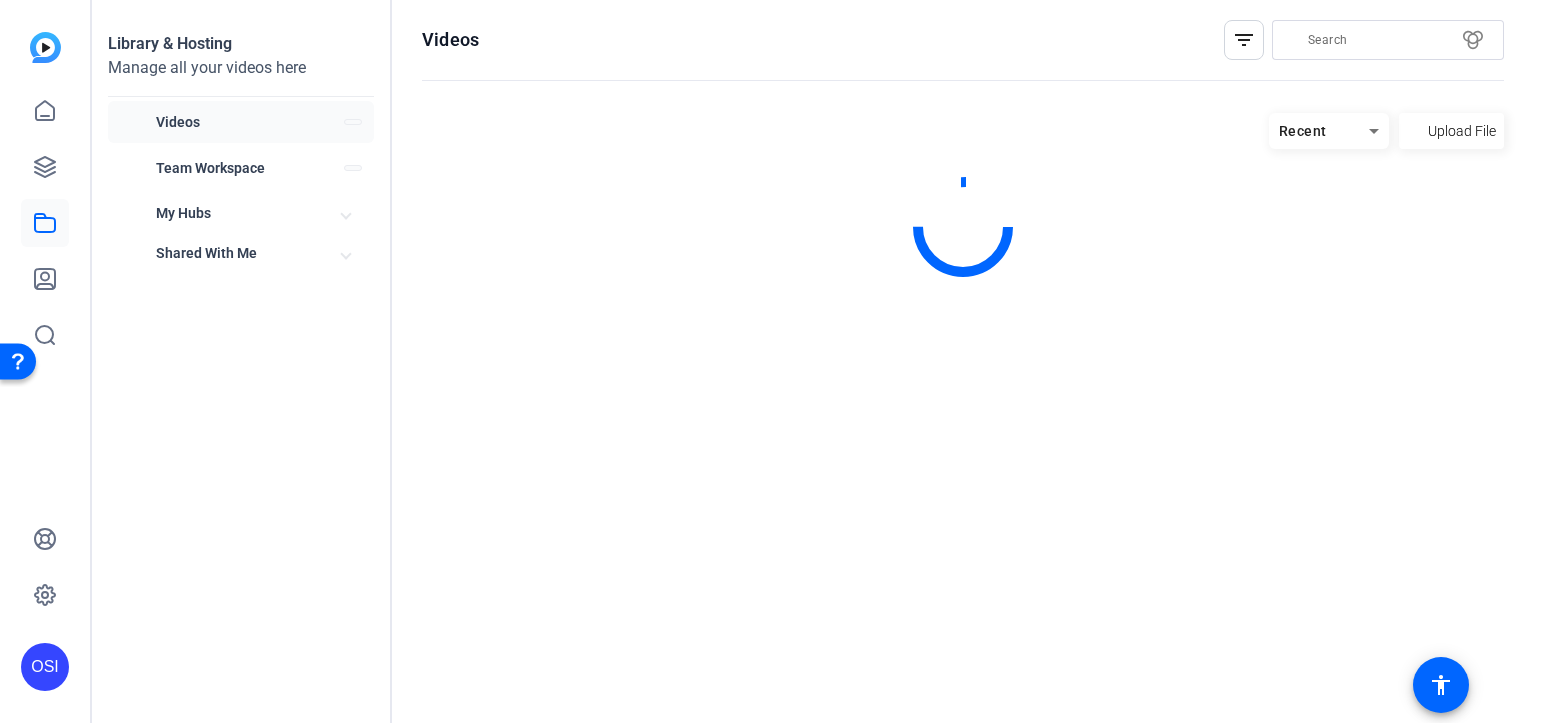 scroll, scrollTop: 0, scrollLeft: 0, axis: both 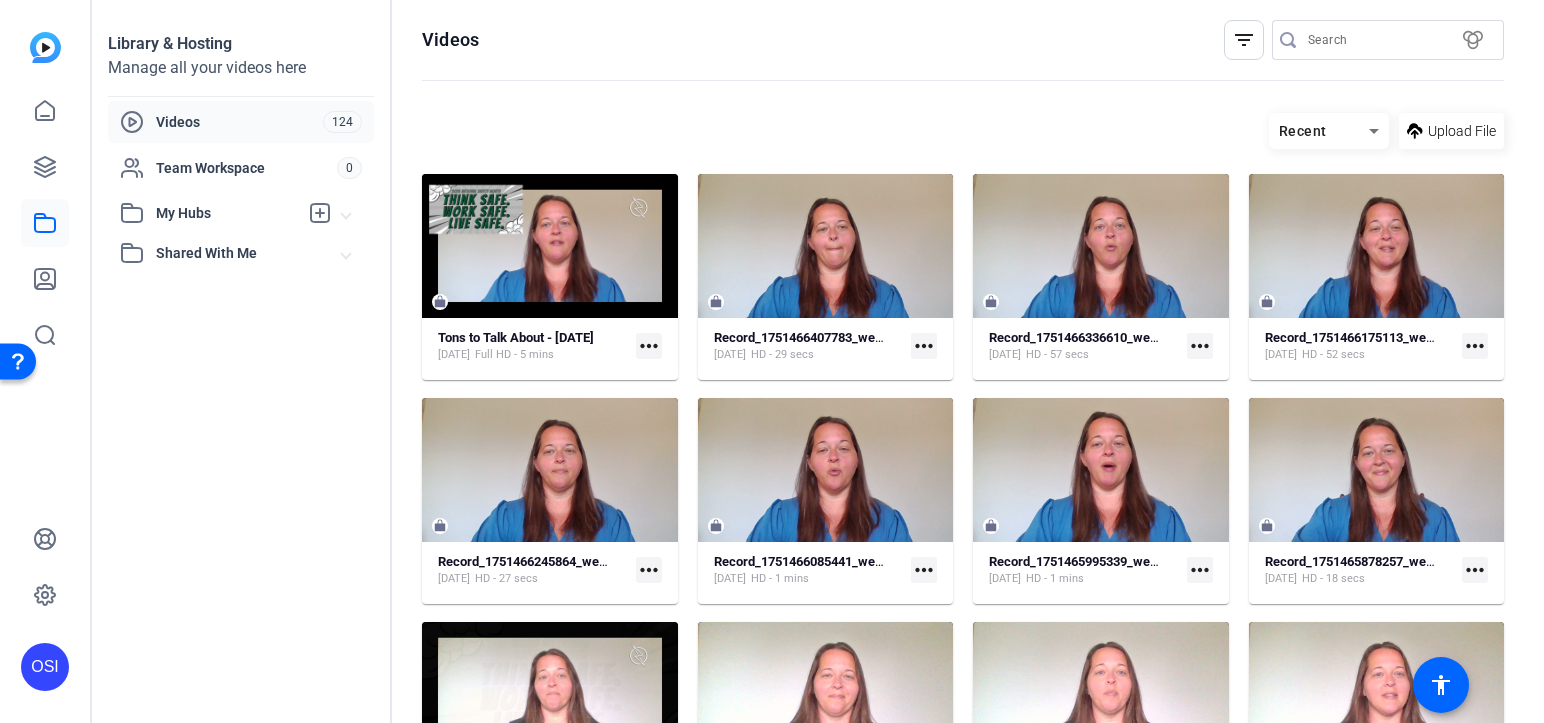 click at bounding box center (346, 253) 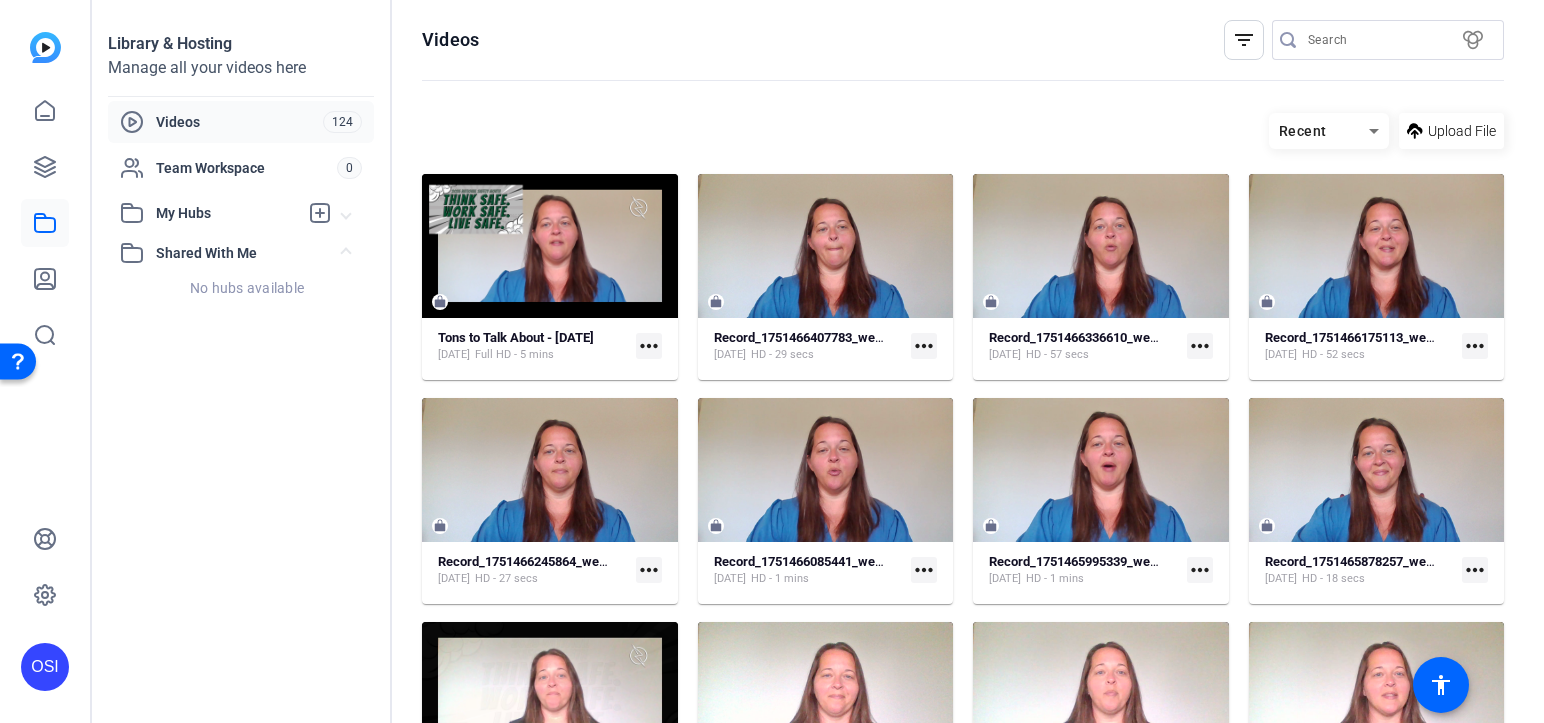 click at bounding box center [346, 213] 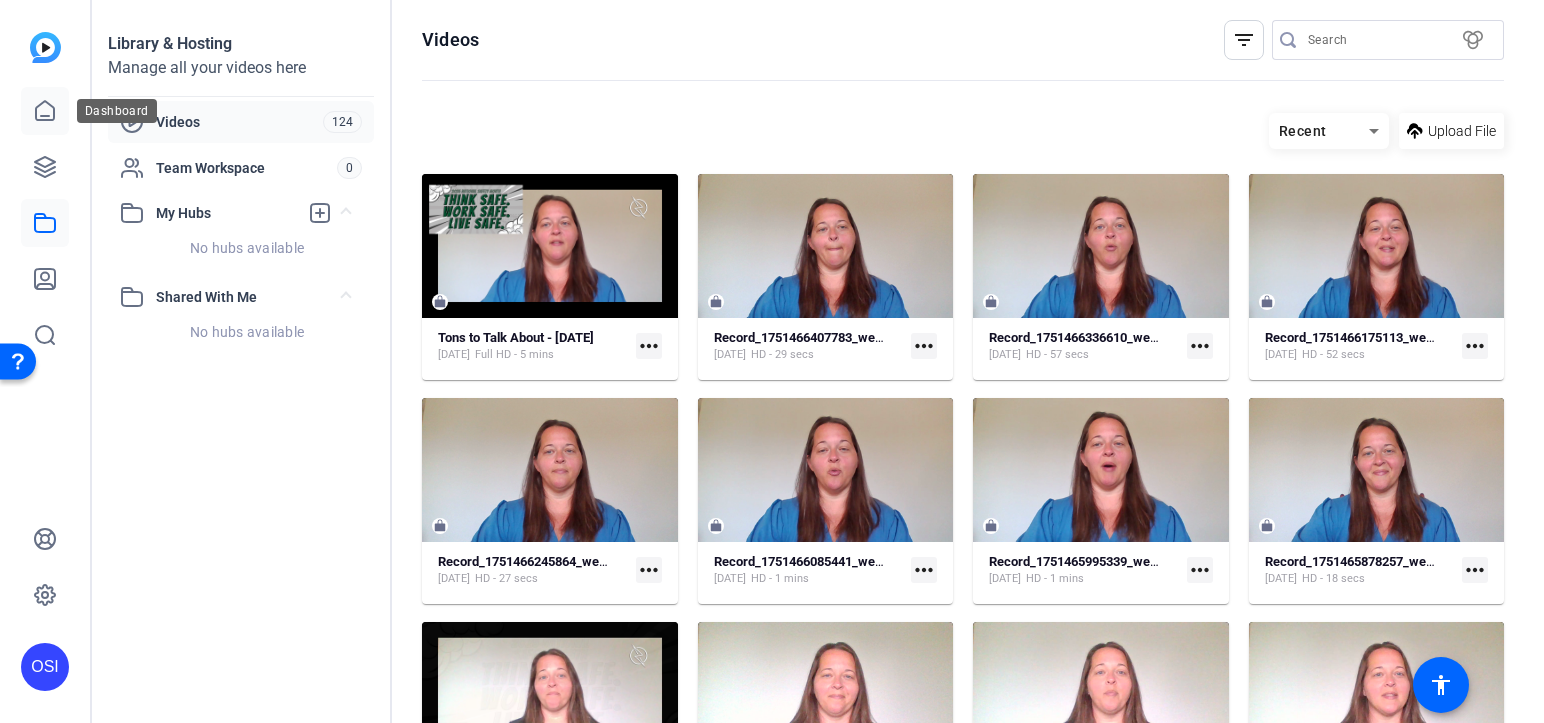 click 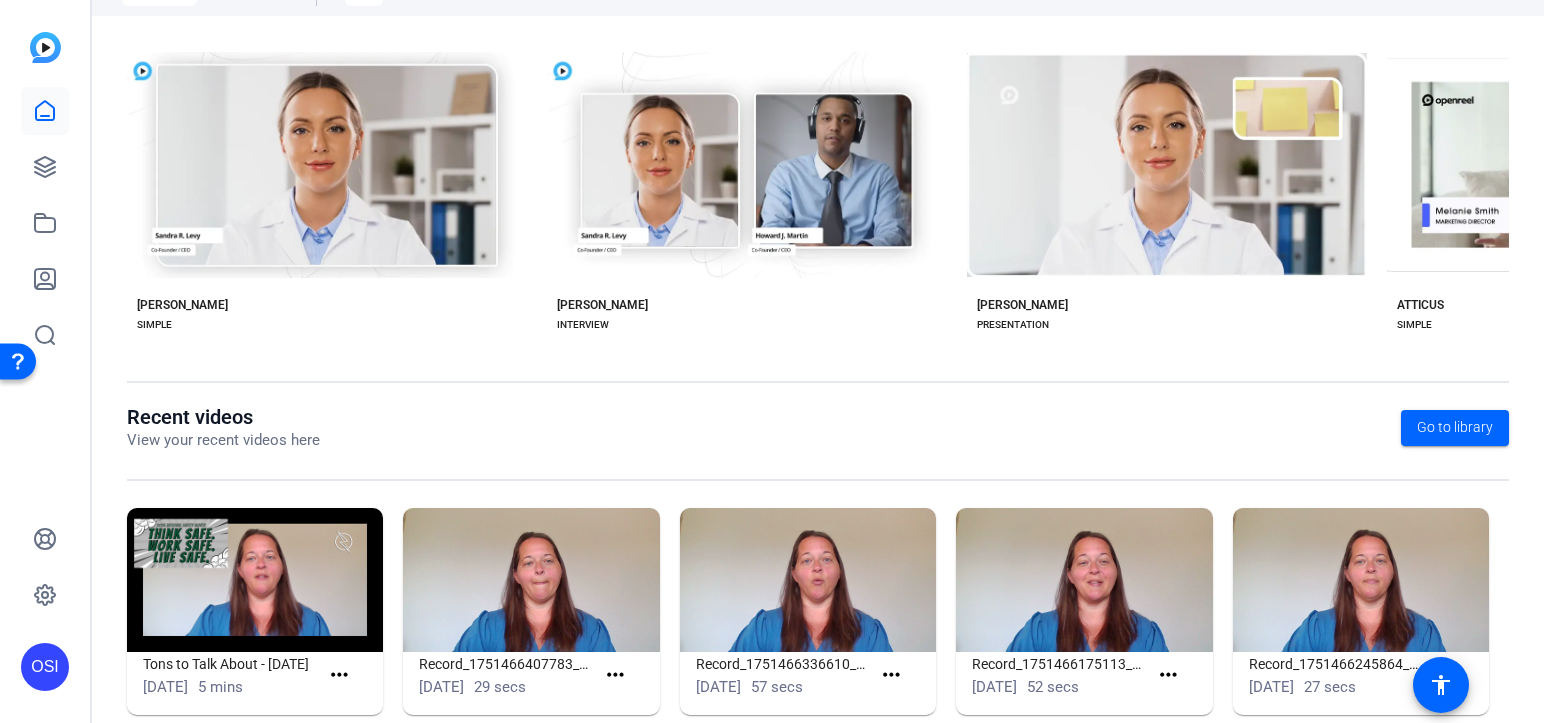 scroll, scrollTop: 417, scrollLeft: 0, axis: vertical 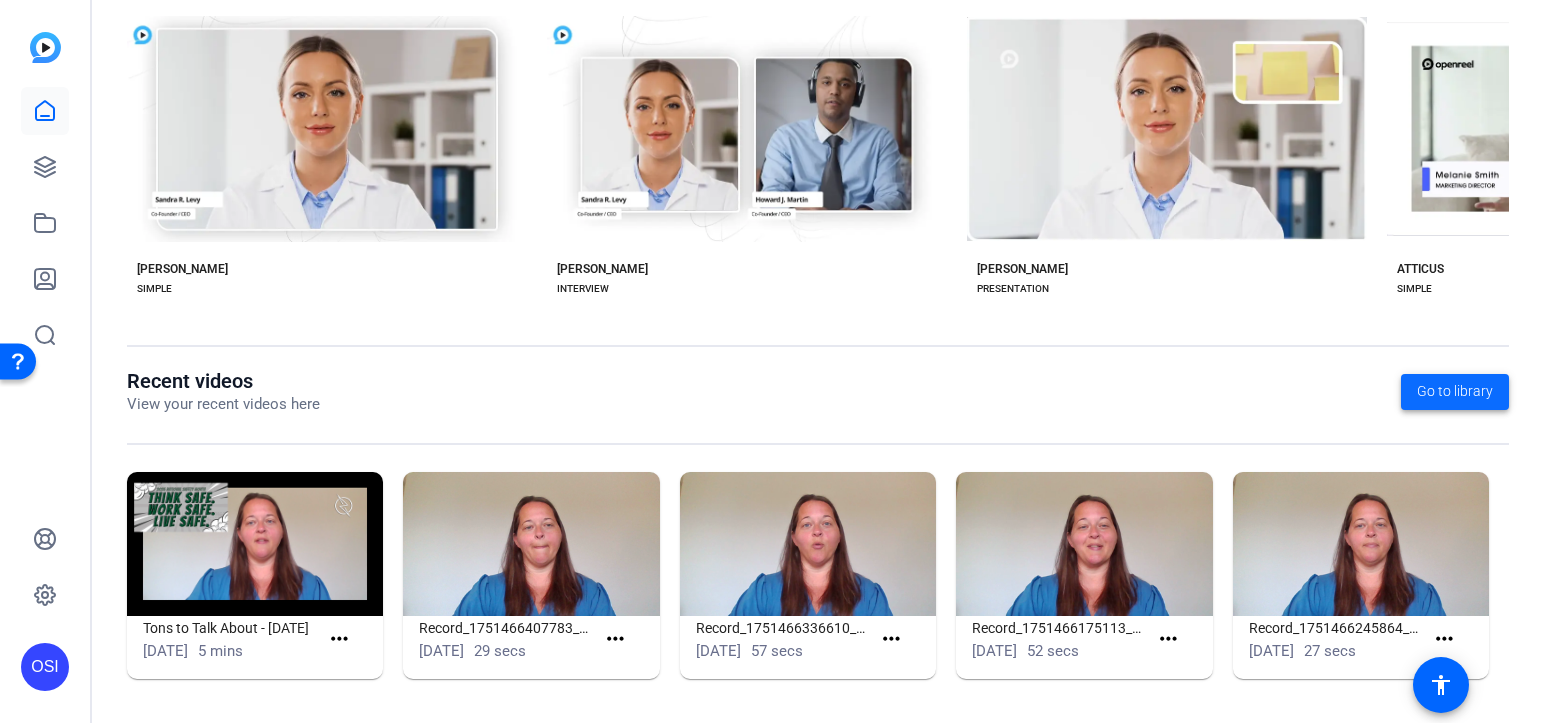 click on "Go to library" 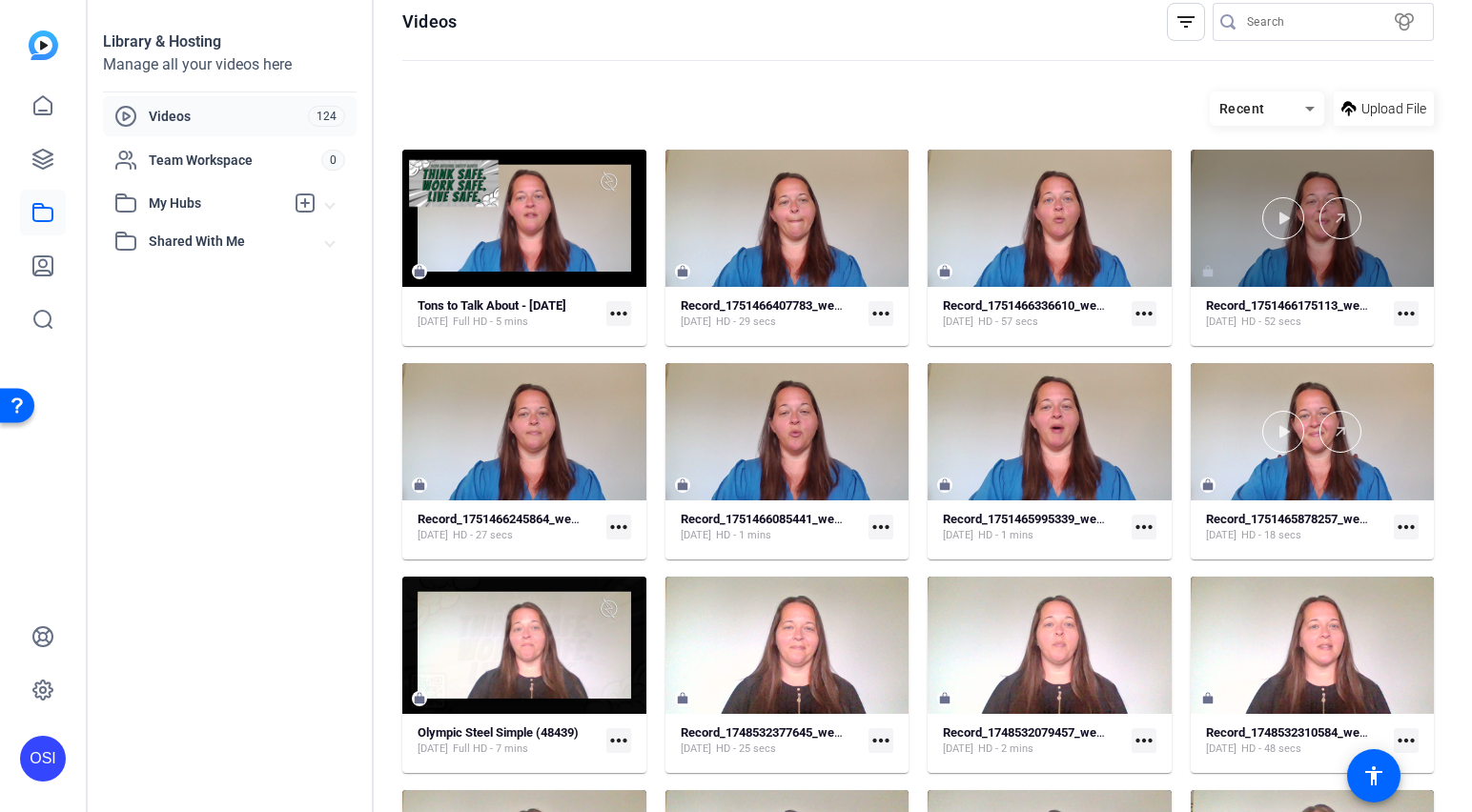 scroll, scrollTop: 0, scrollLeft: 0, axis: both 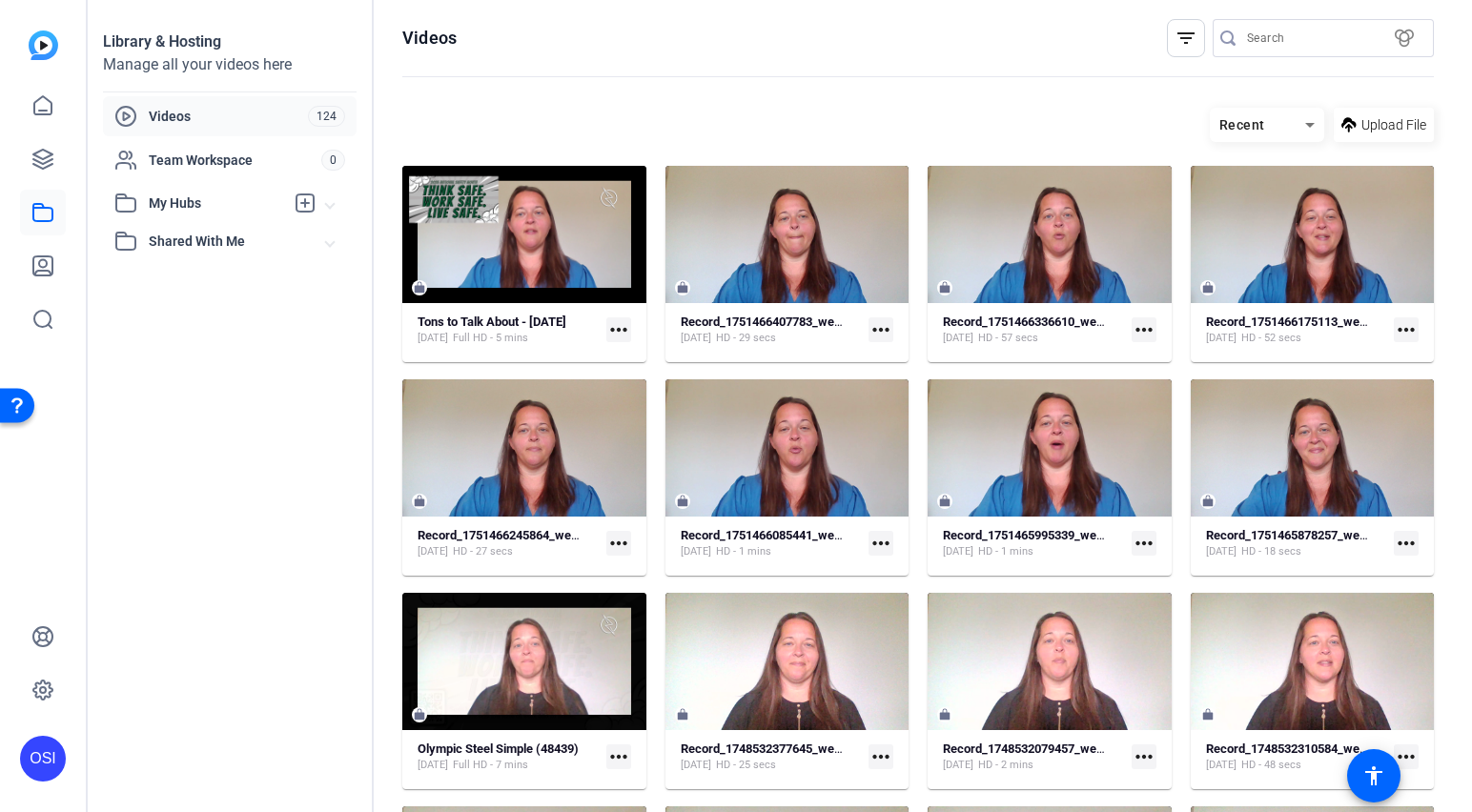 click on "Videos" 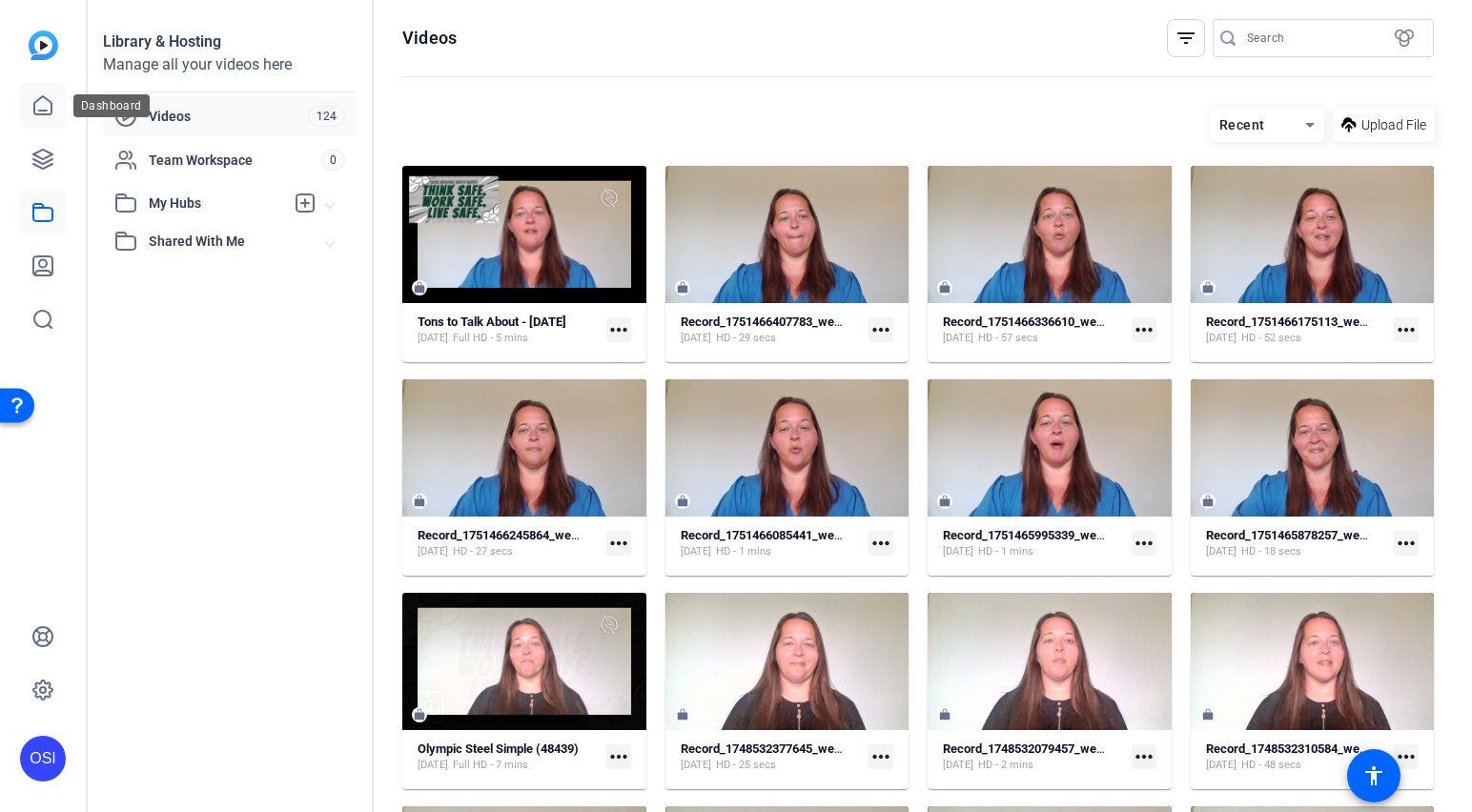 click 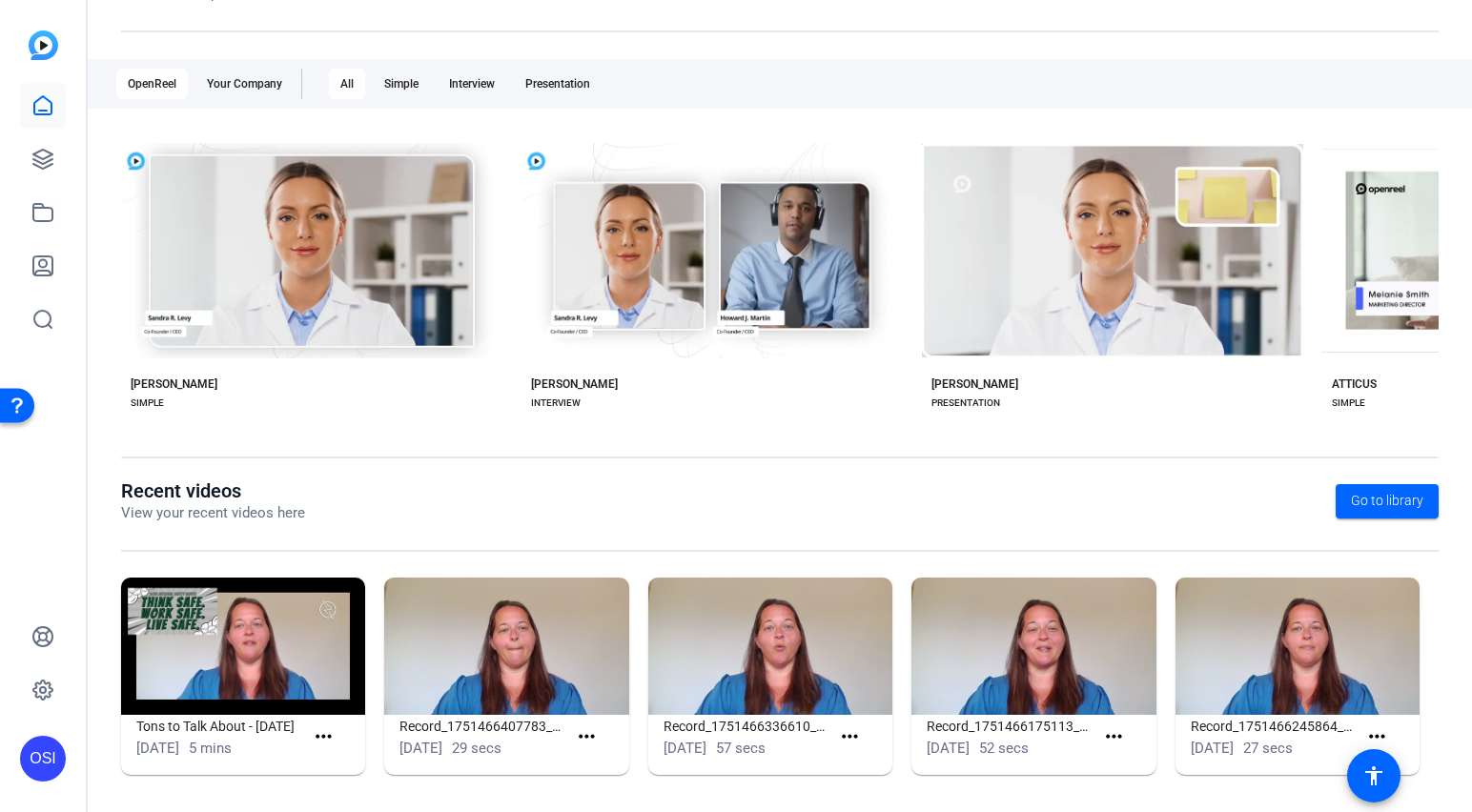 scroll, scrollTop: 274, scrollLeft: 0, axis: vertical 